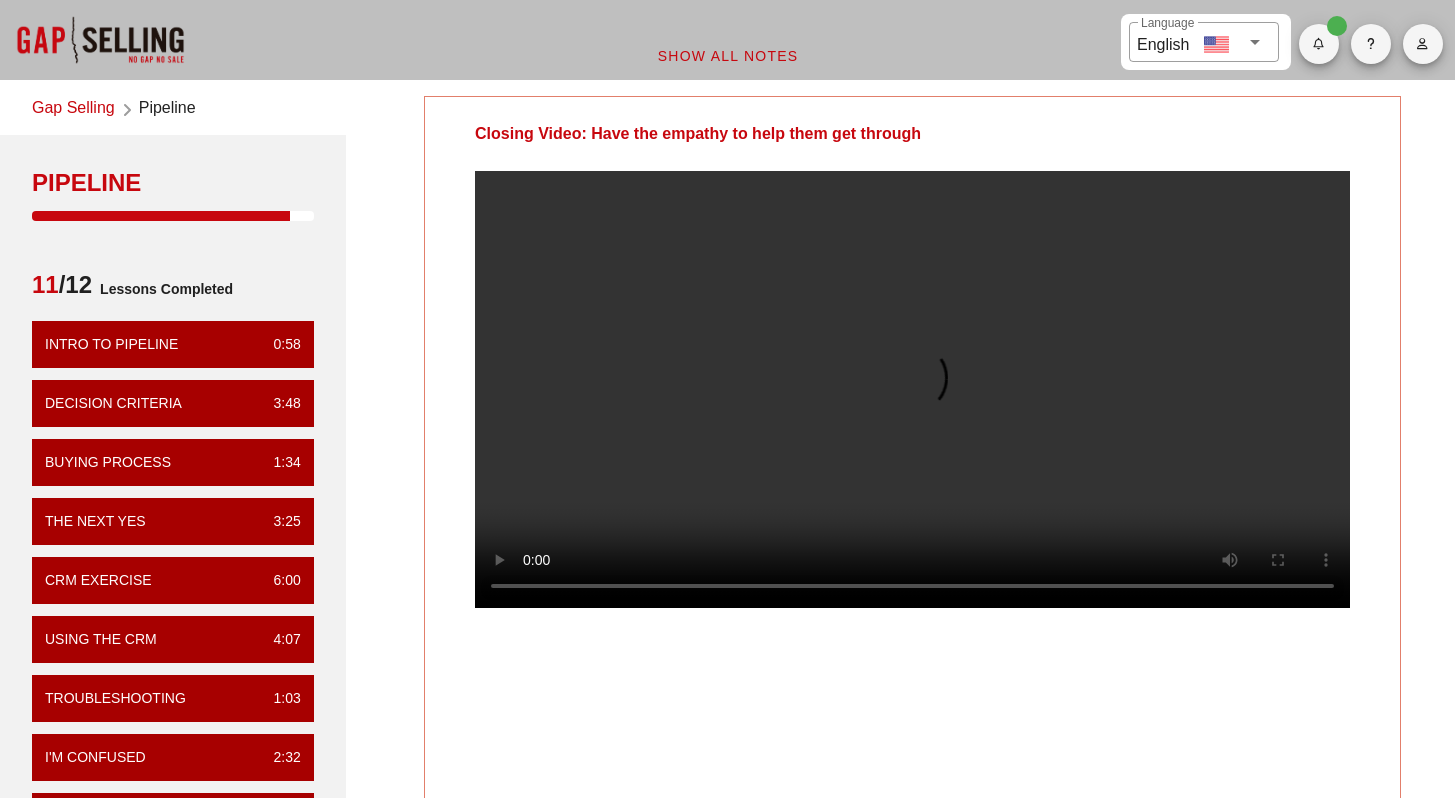 scroll, scrollTop: 4, scrollLeft: 0, axis: vertical 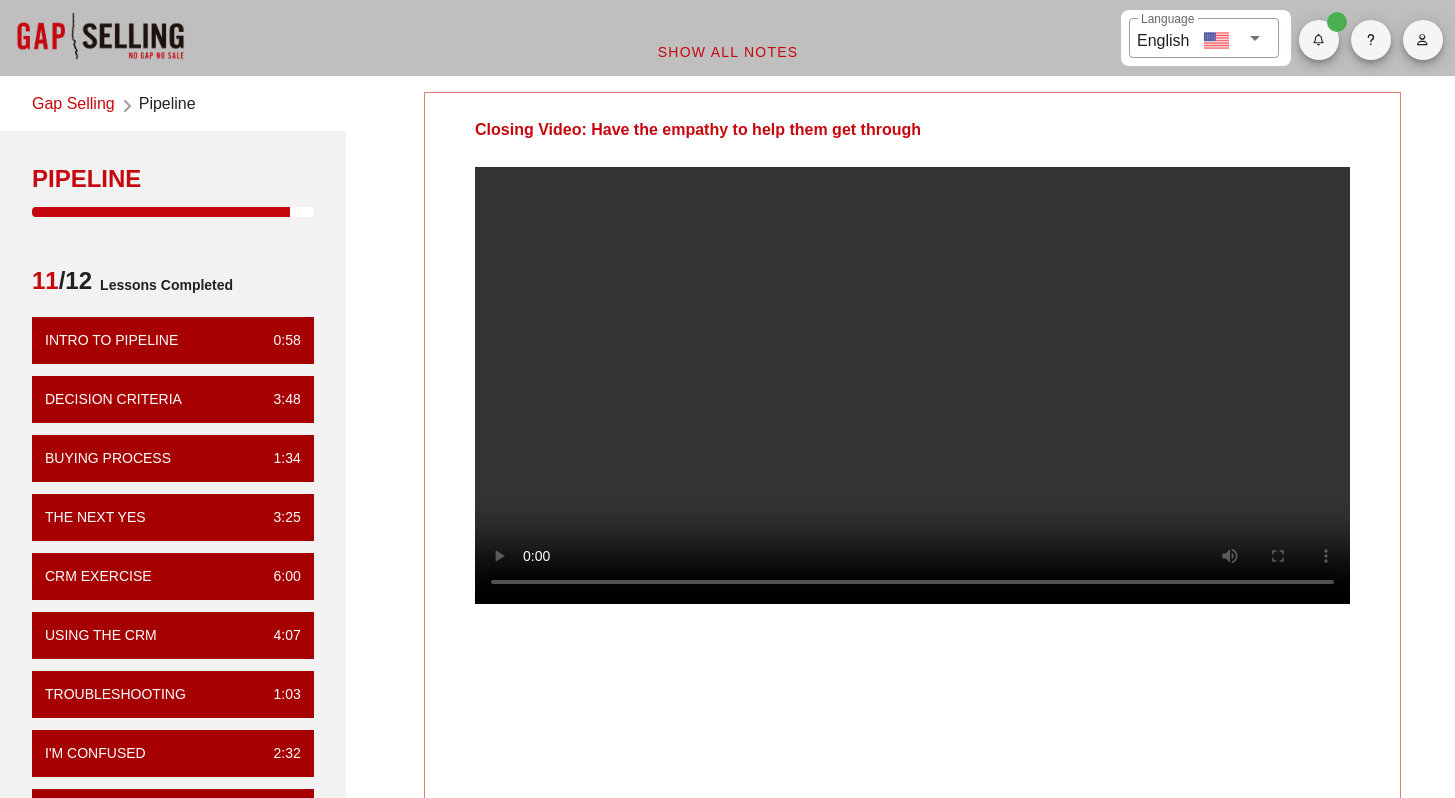click at bounding box center [912, 385] 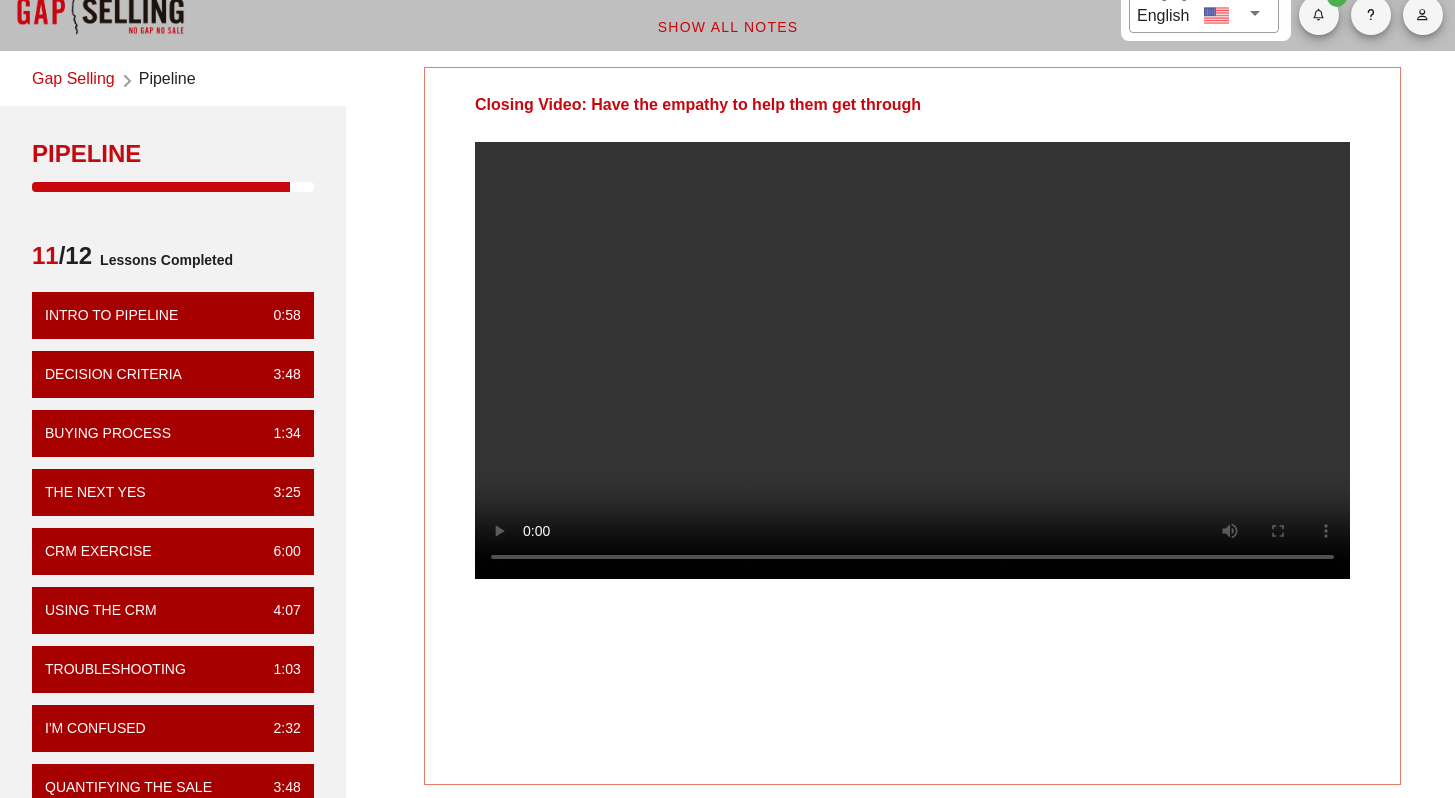 scroll, scrollTop: 26, scrollLeft: 0, axis: vertical 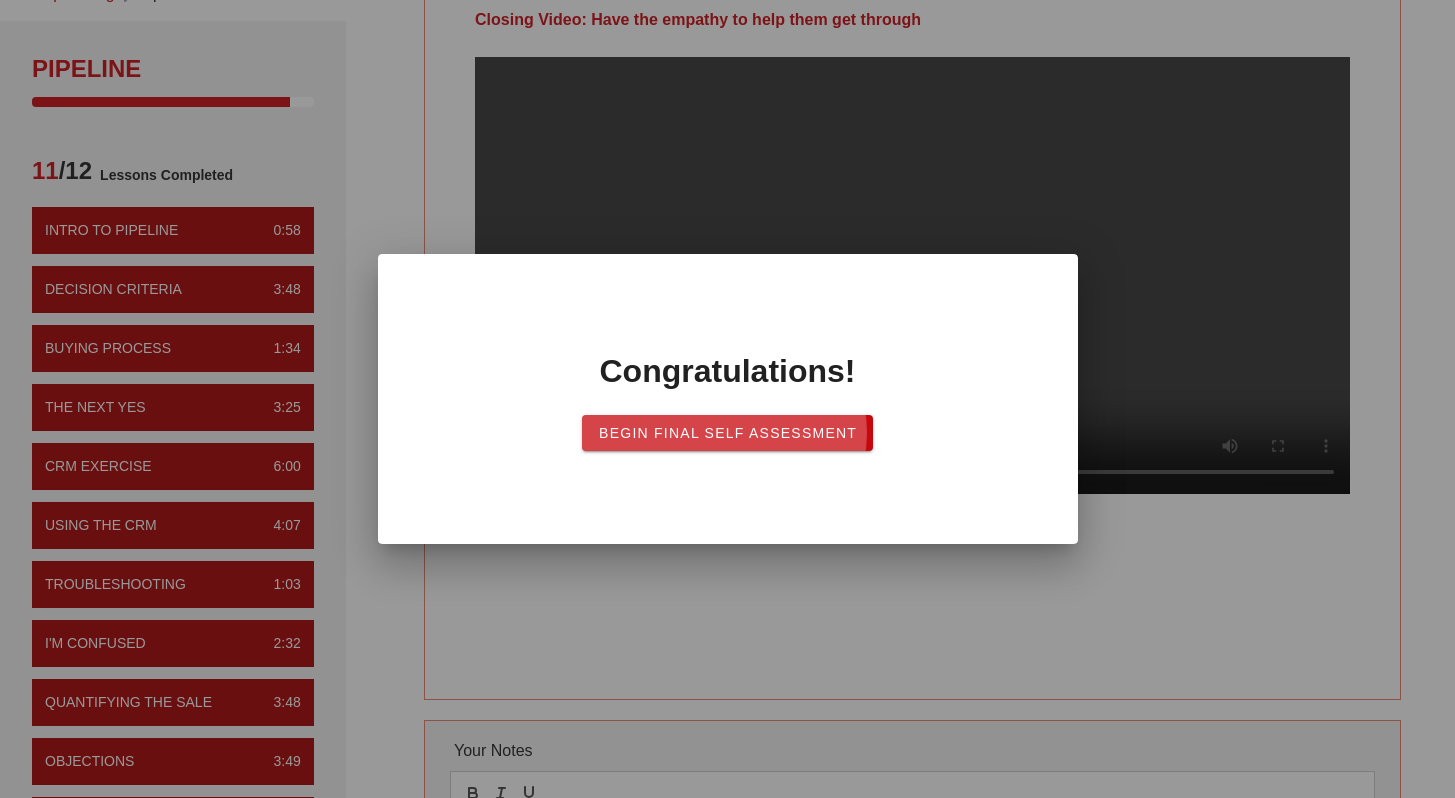 click on "Begin Final Self Assessment" at bounding box center [727, 433] 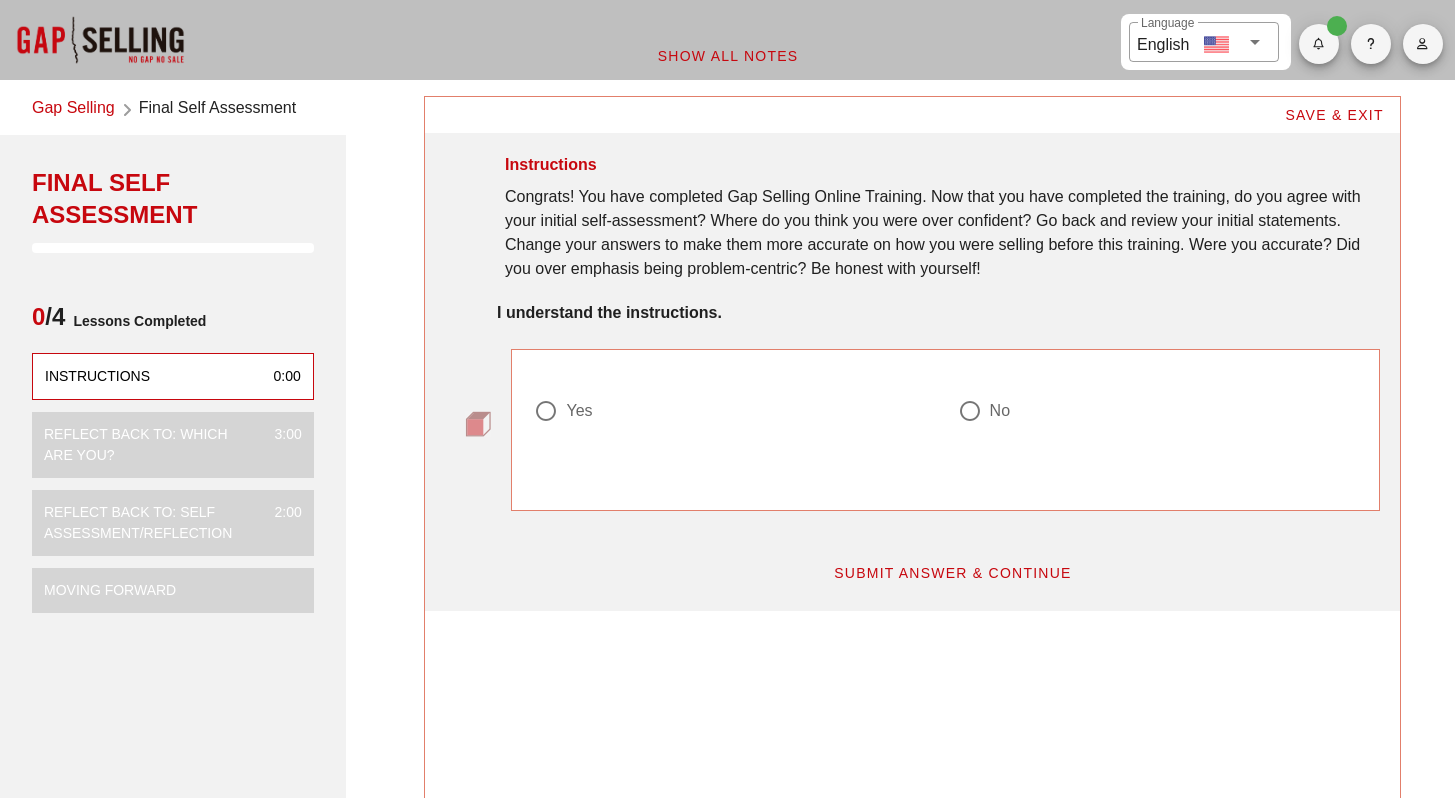 scroll, scrollTop: 0, scrollLeft: 0, axis: both 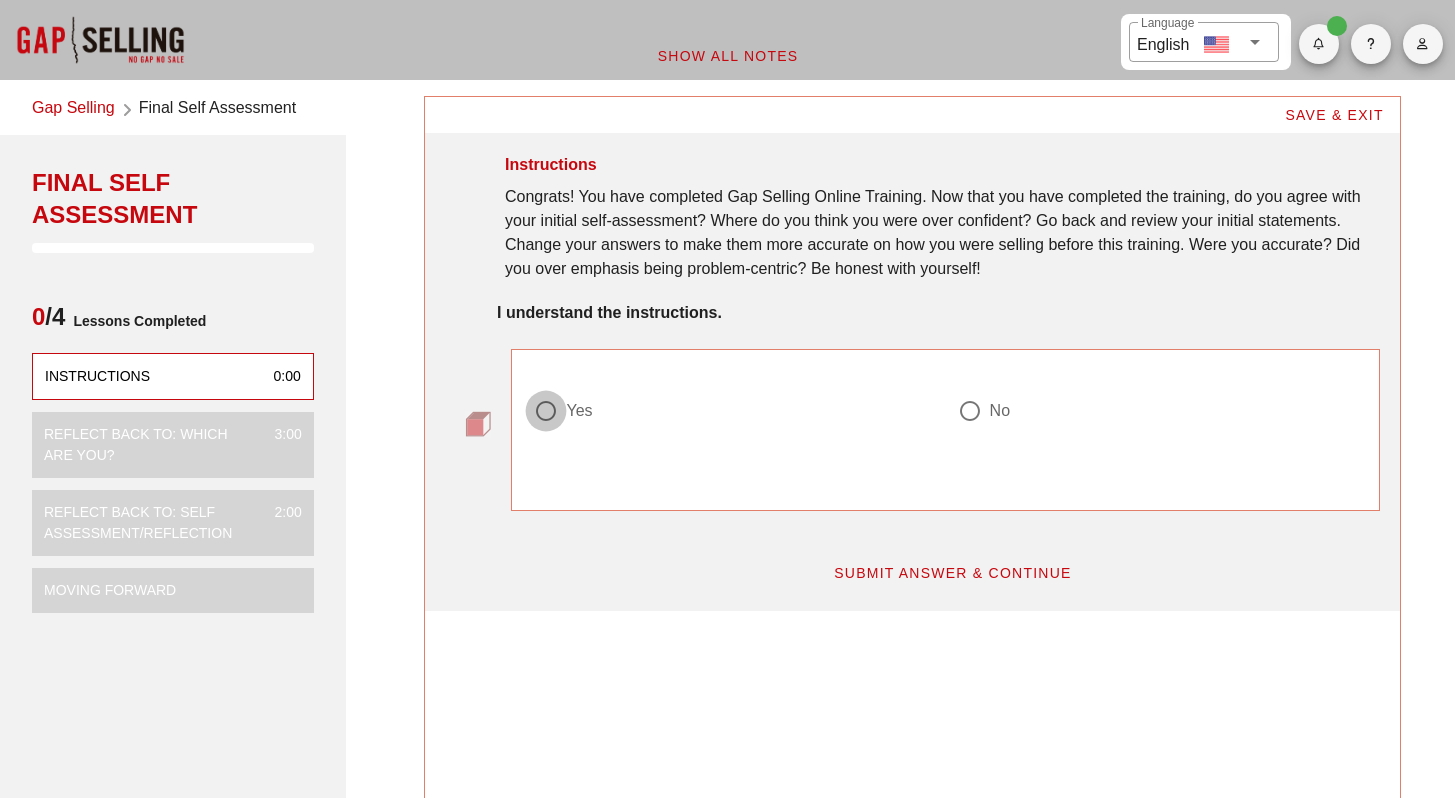 click at bounding box center (546, 411) 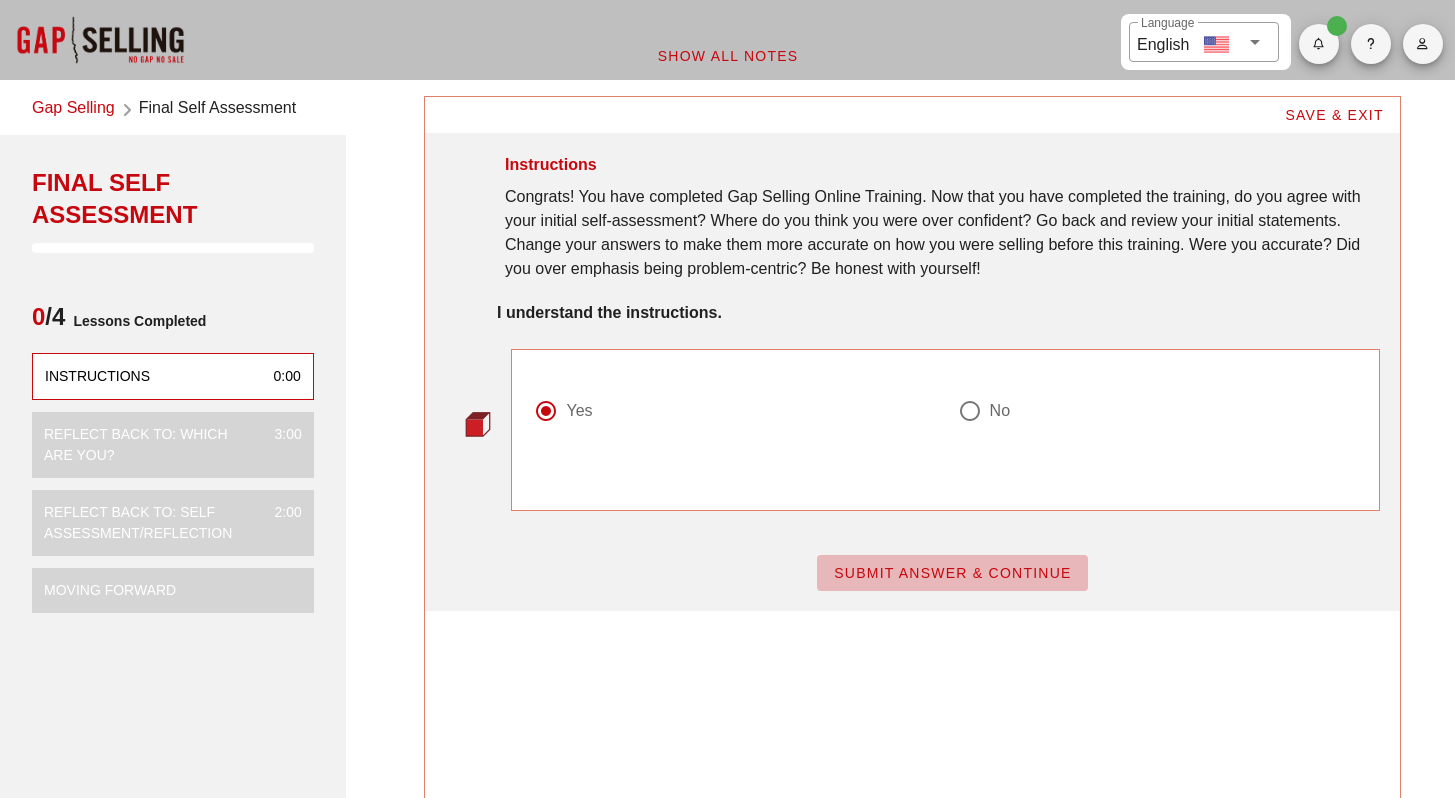 click on "SUBMIT ANSWER & CONTINUE" at bounding box center (952, 573) 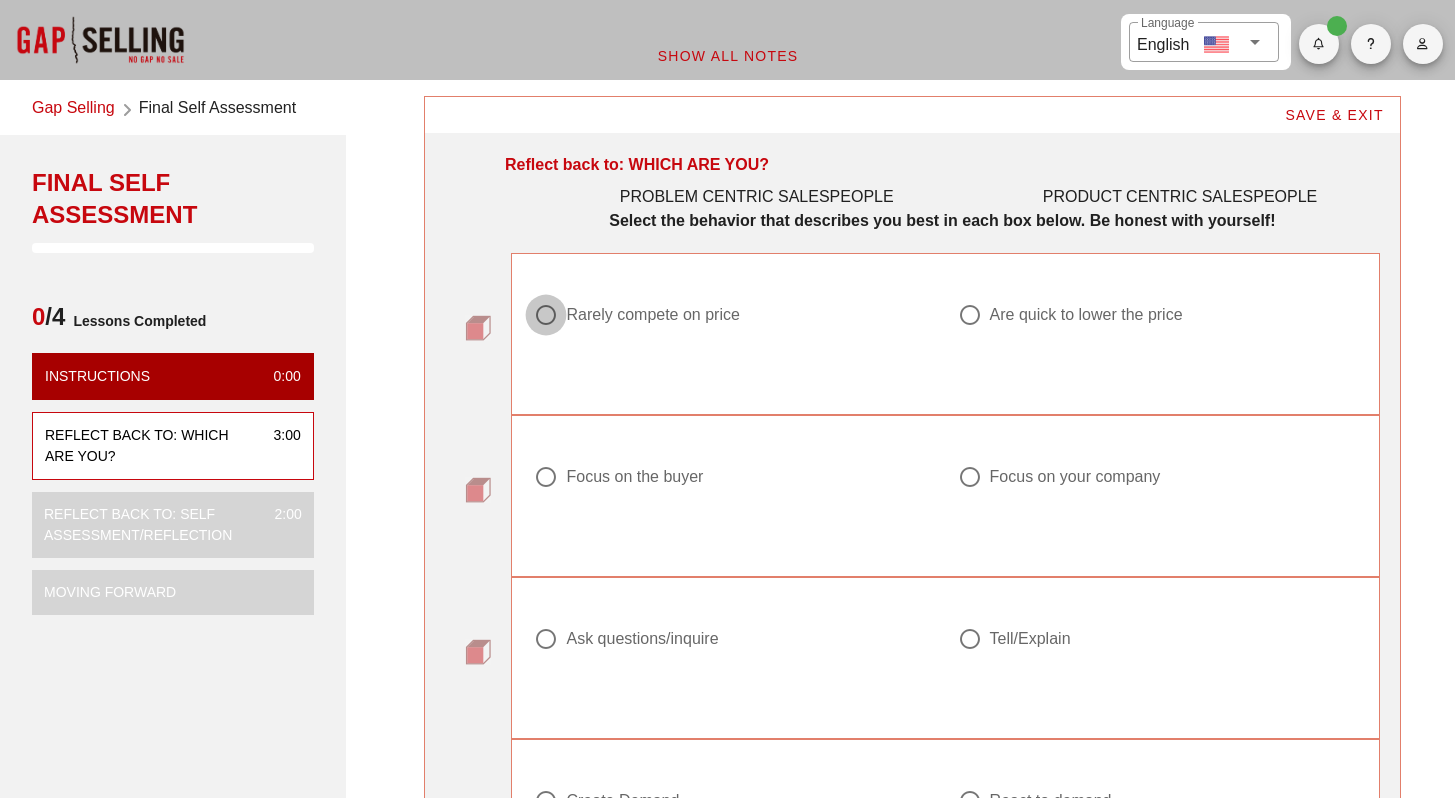 click at bounding box center [546, 315] 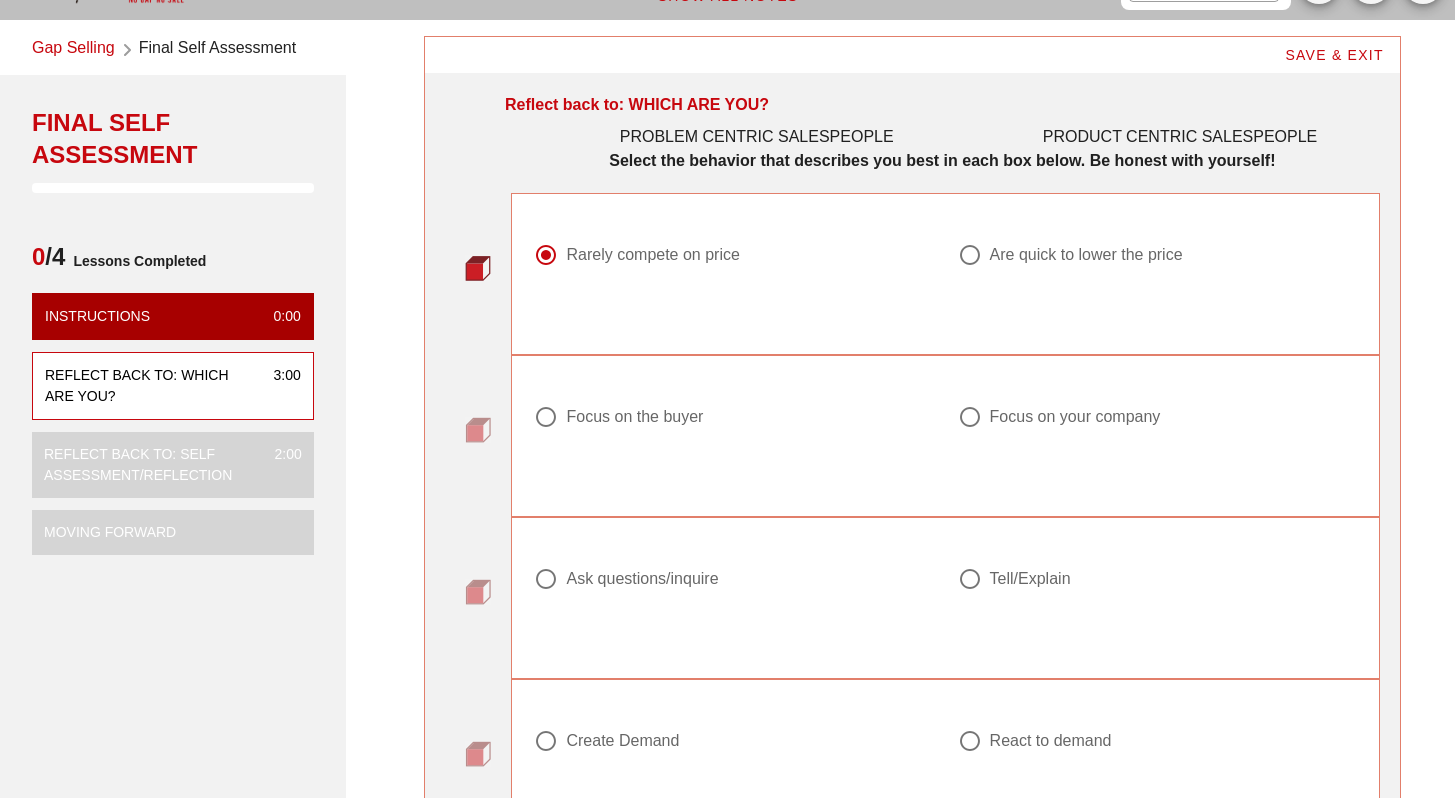 scroll, scrollTop: 61, scrollLeft: 0, axis: vertical 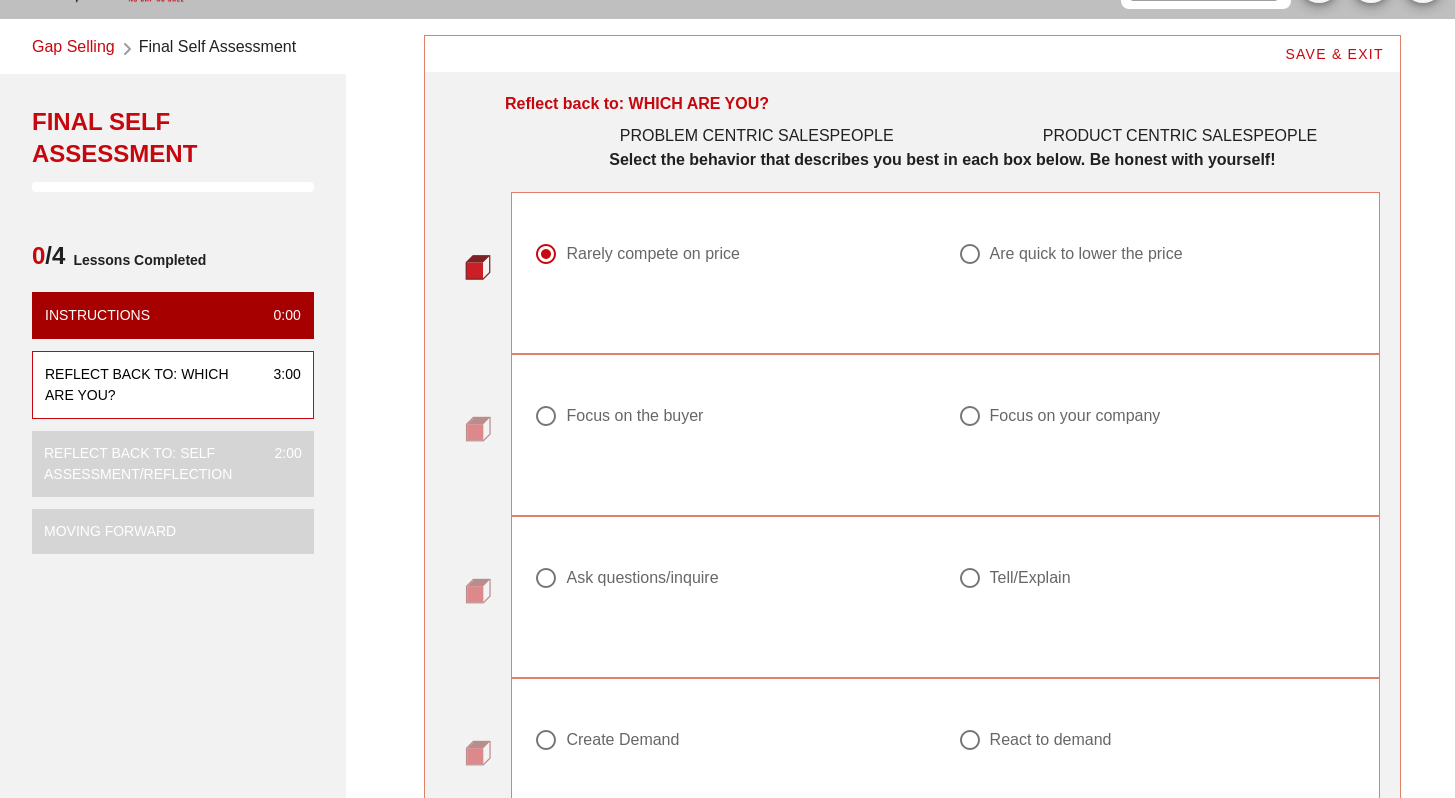 click at bounding box center [733, 440] 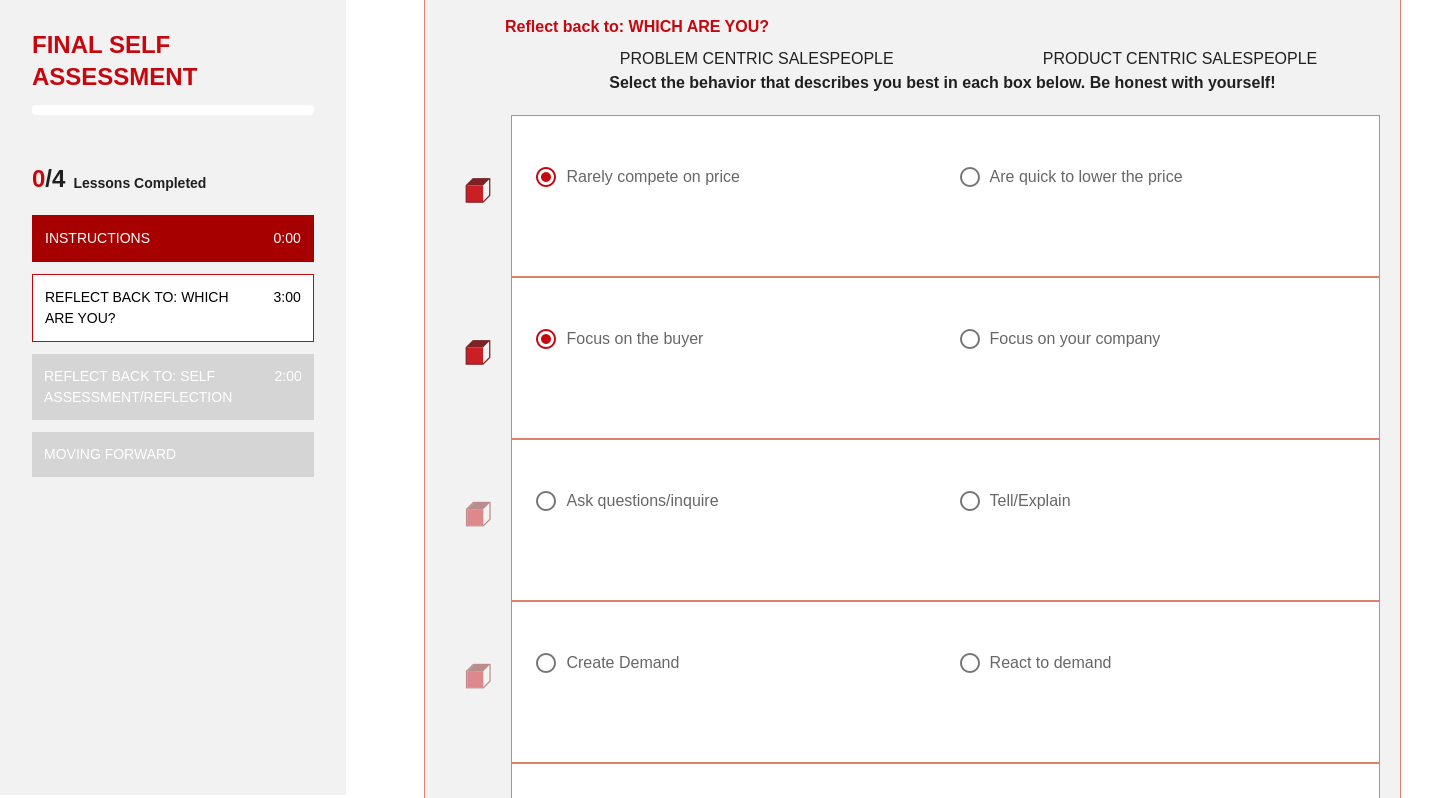 scroll, scrollTop: 181, scrollLeft: 0, axis: vertical 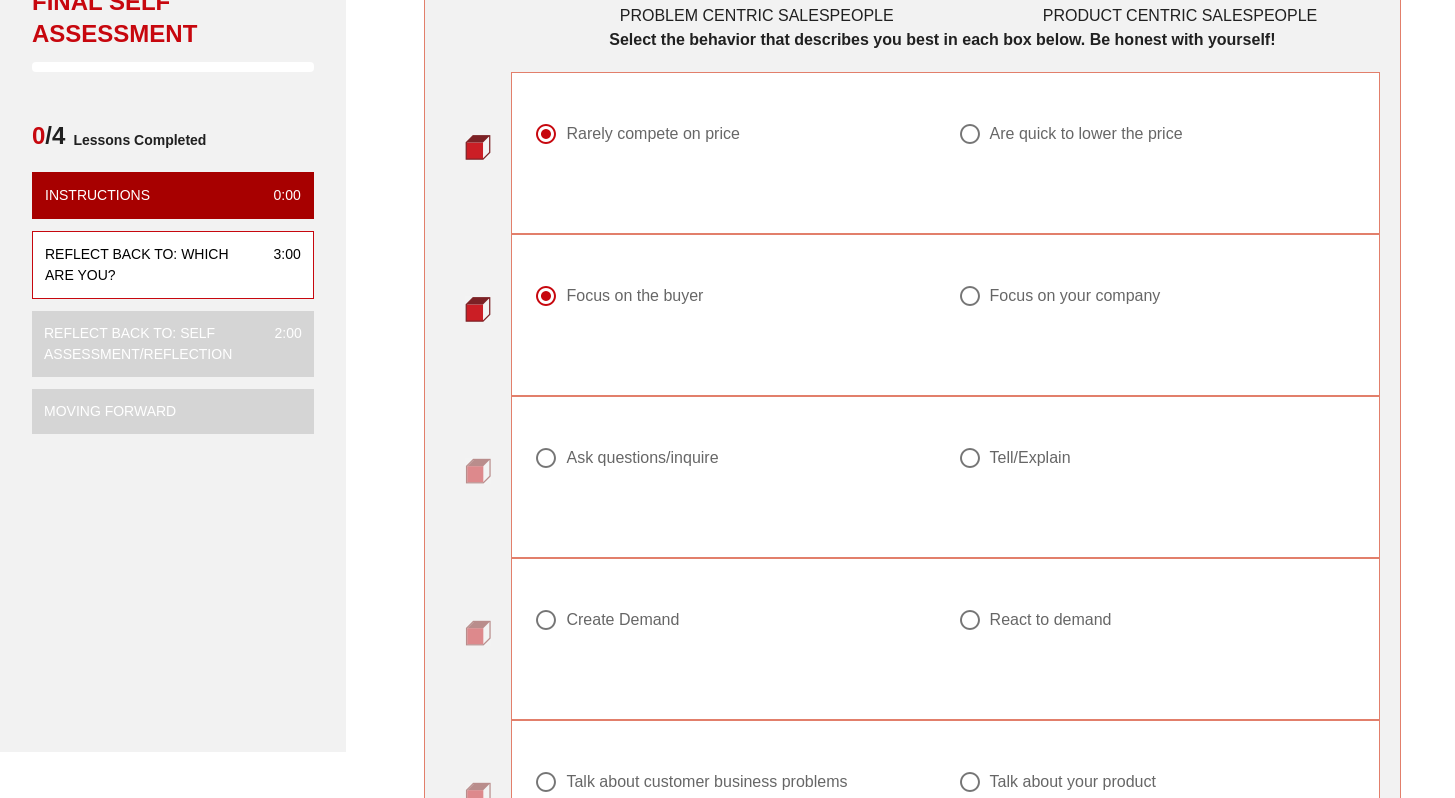 click on "Tell/Explain" at bounding box center (1030, 458) 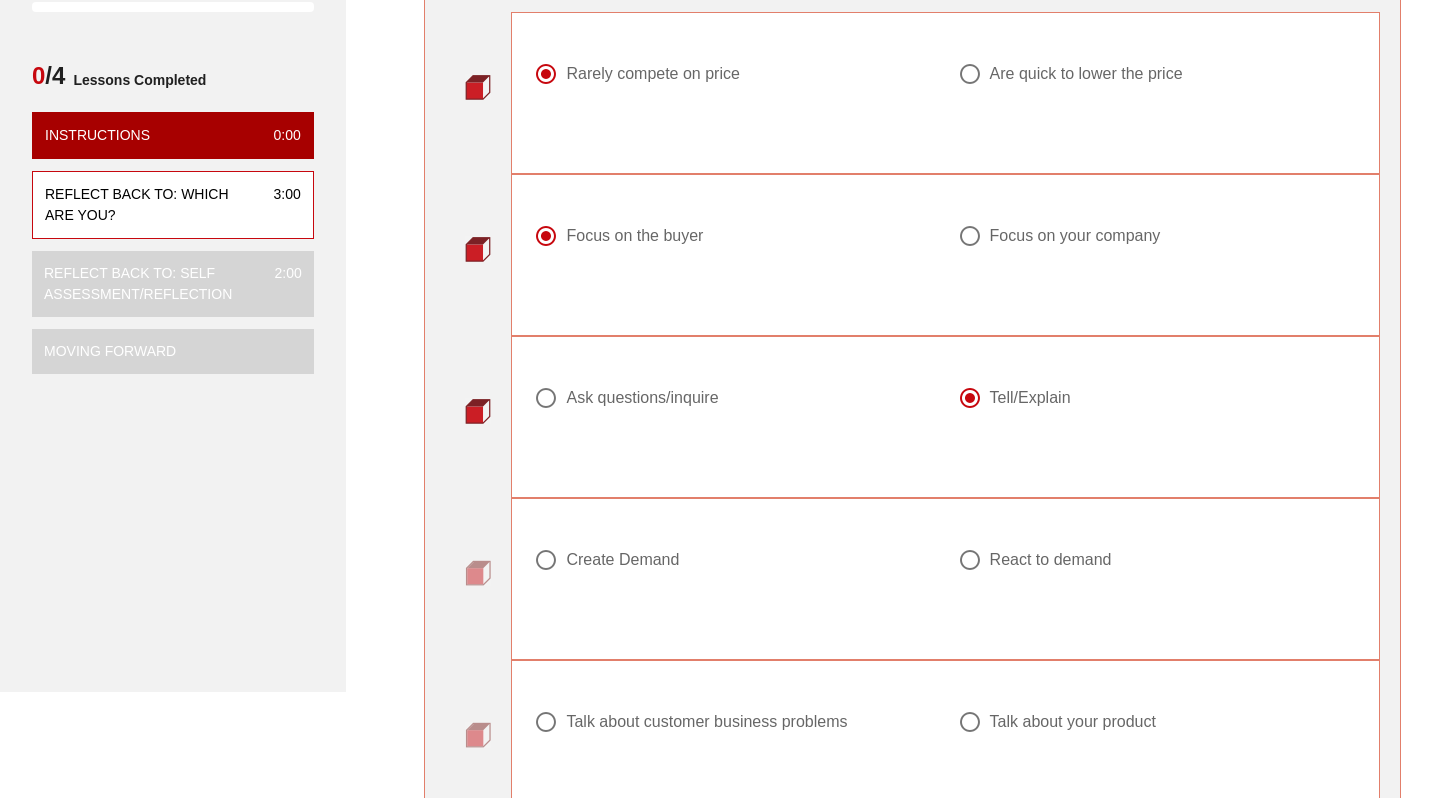 scroll, scrollTop: 382, scrollLeft: 0, axis: vertical 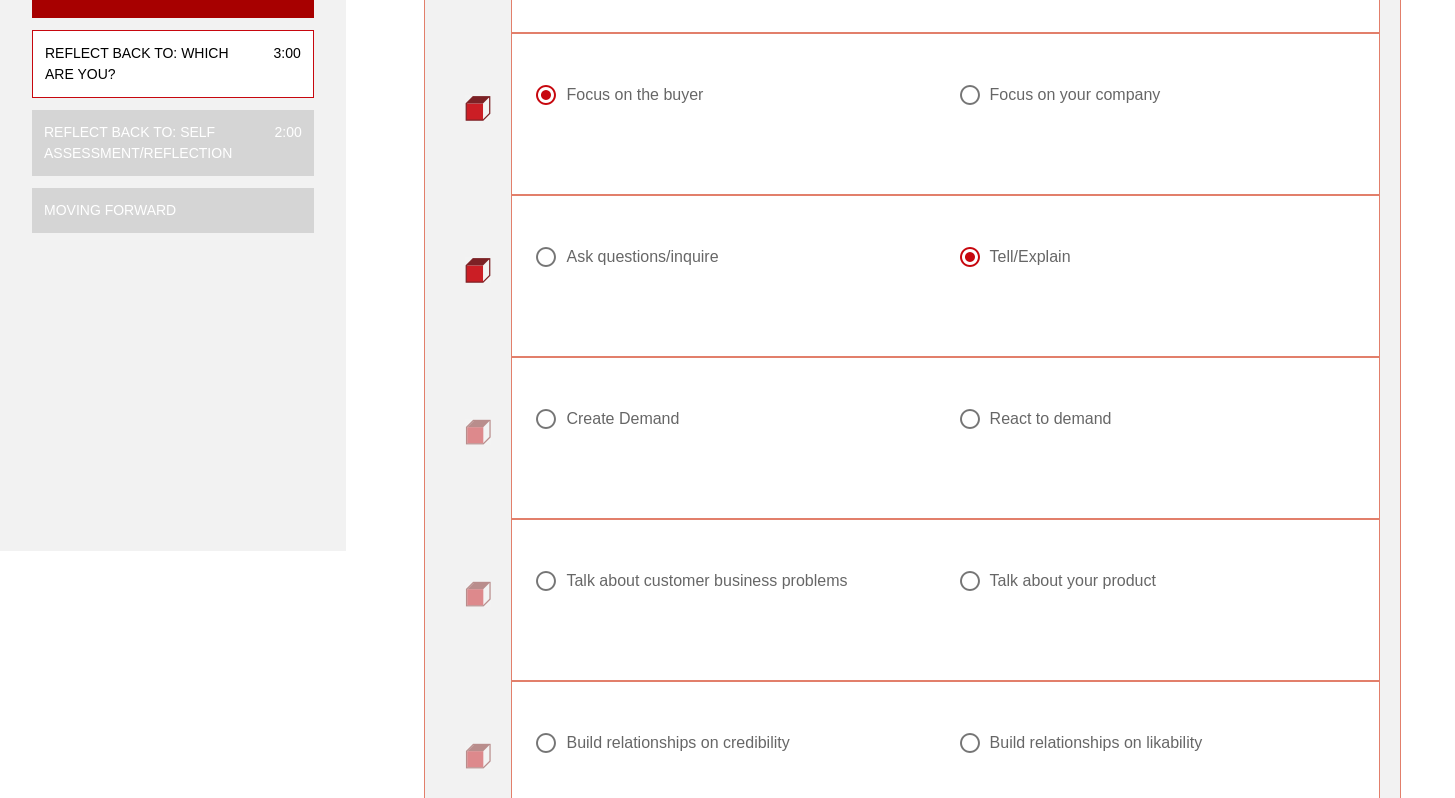 click on "React to demand" at bounding box center (1157, 431) 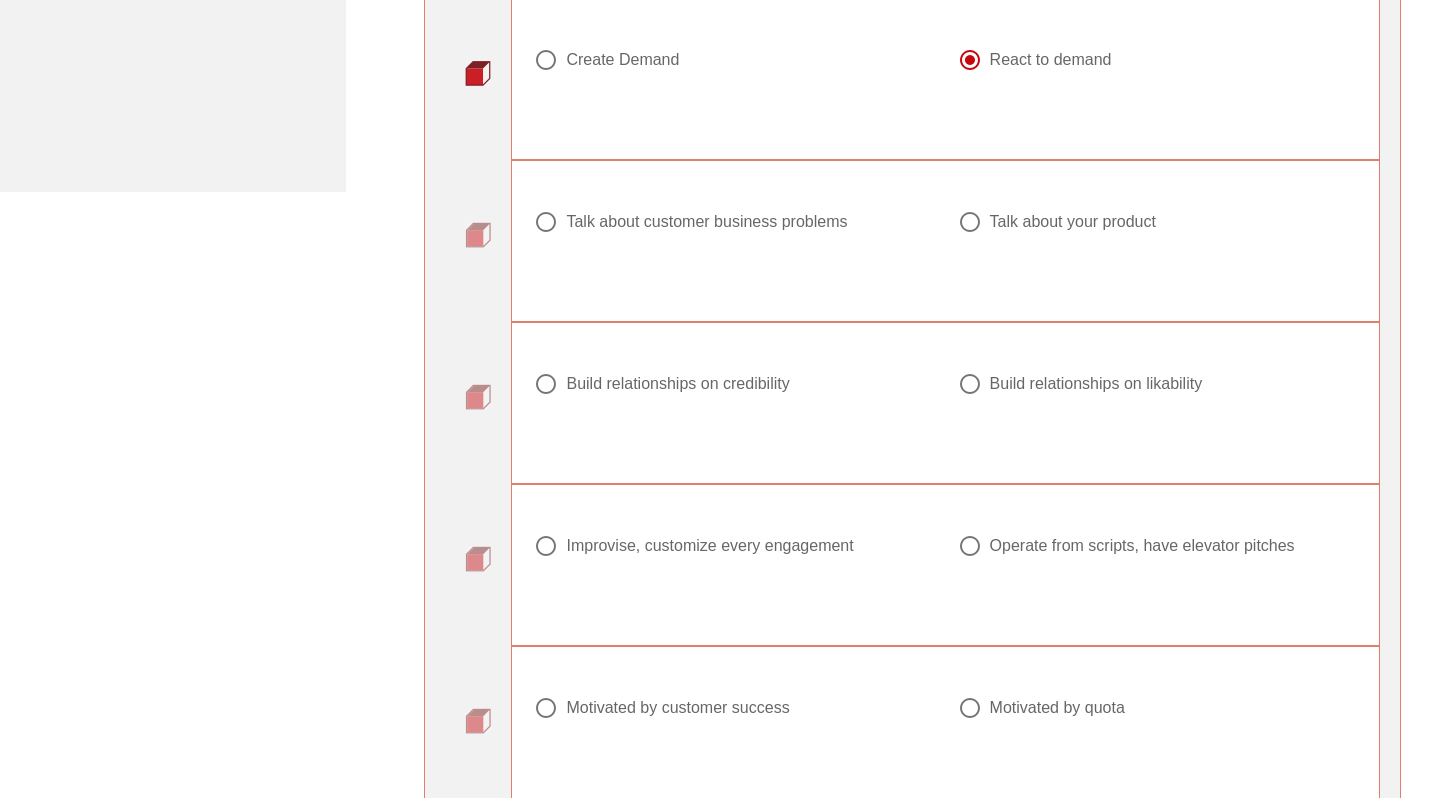 scroll, scrollTop: 749, scrollLeft: 0, axis: vertical 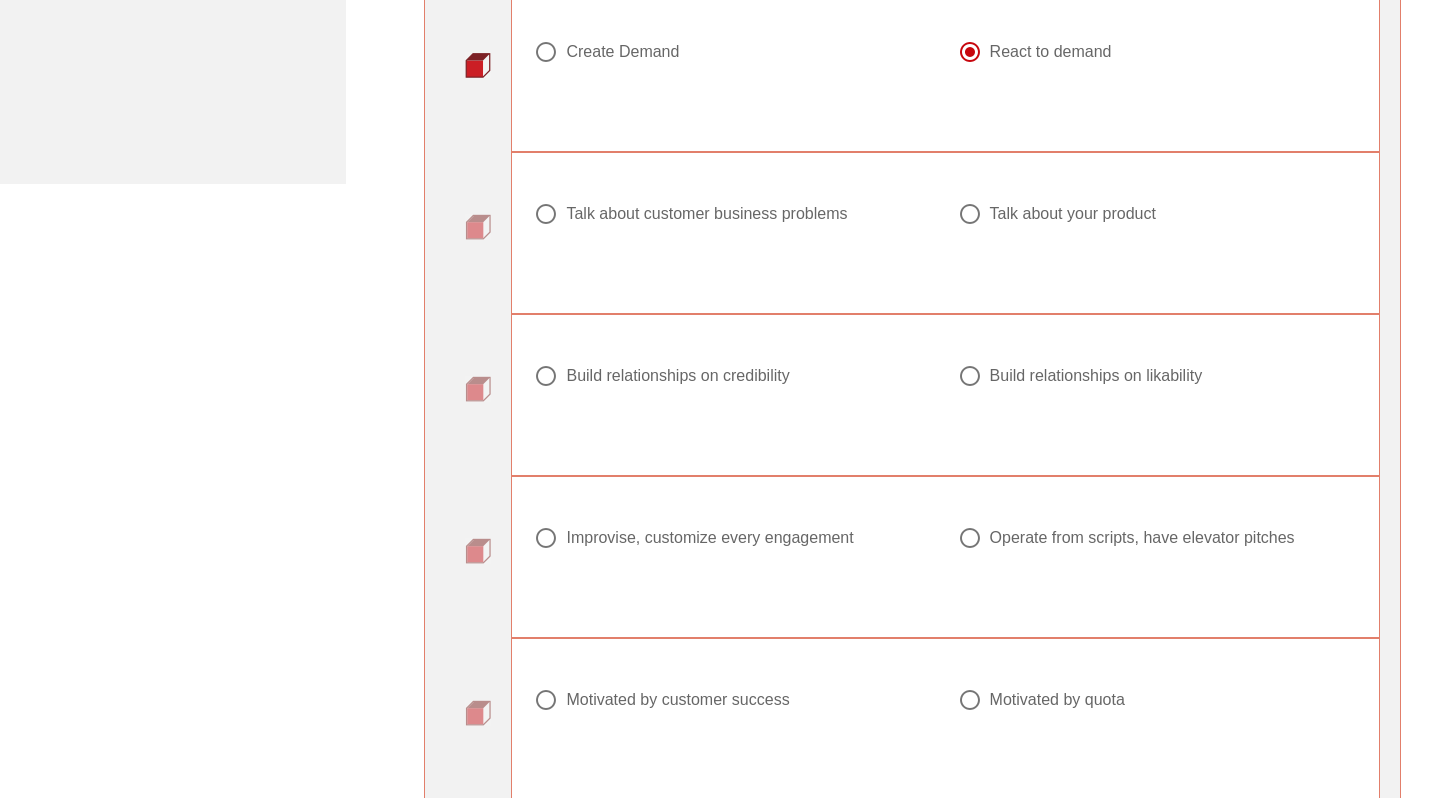click on "Talk about customer business problems" at bounding box center (706, 214) 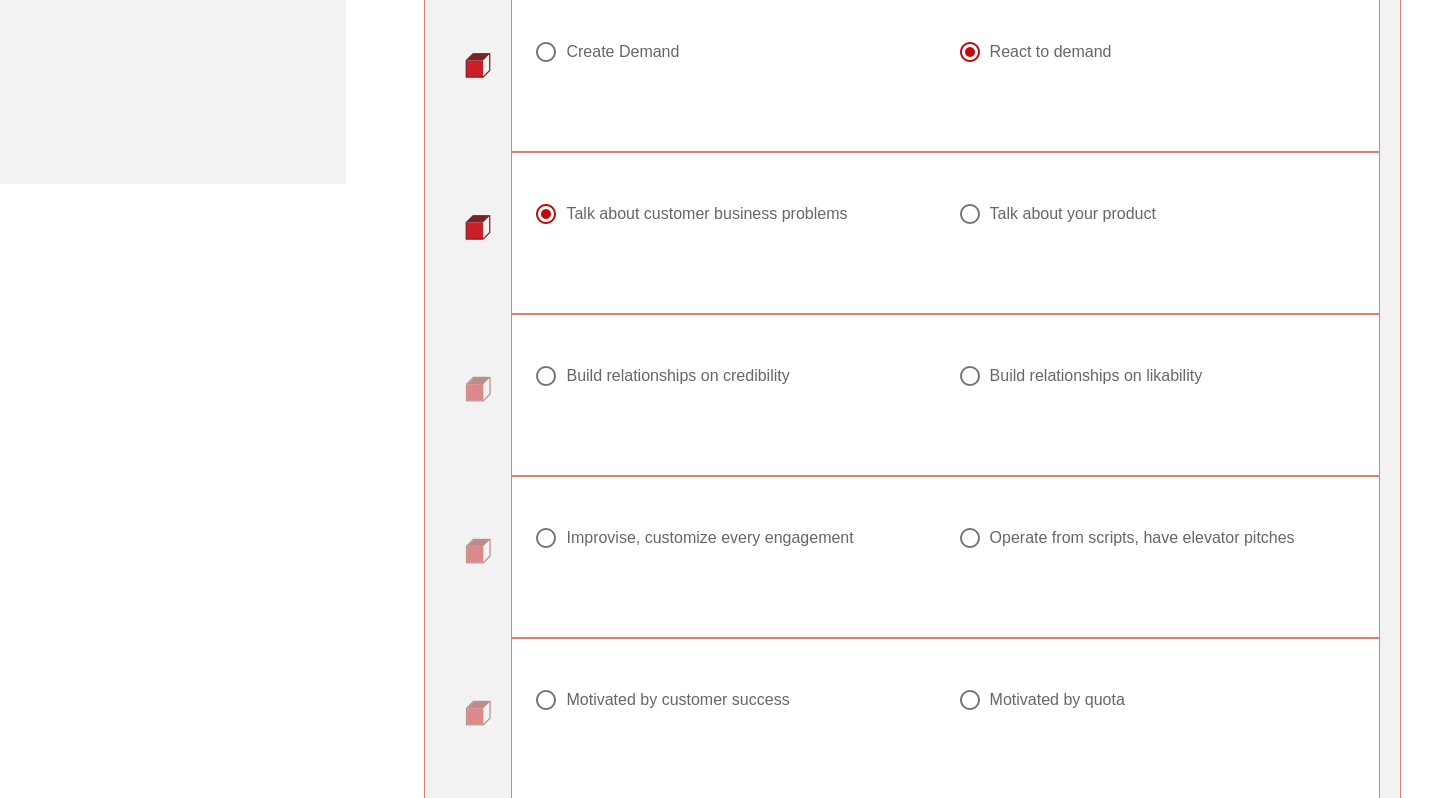 click on "Build relationships on credibility" at bounding box center [725, 376] 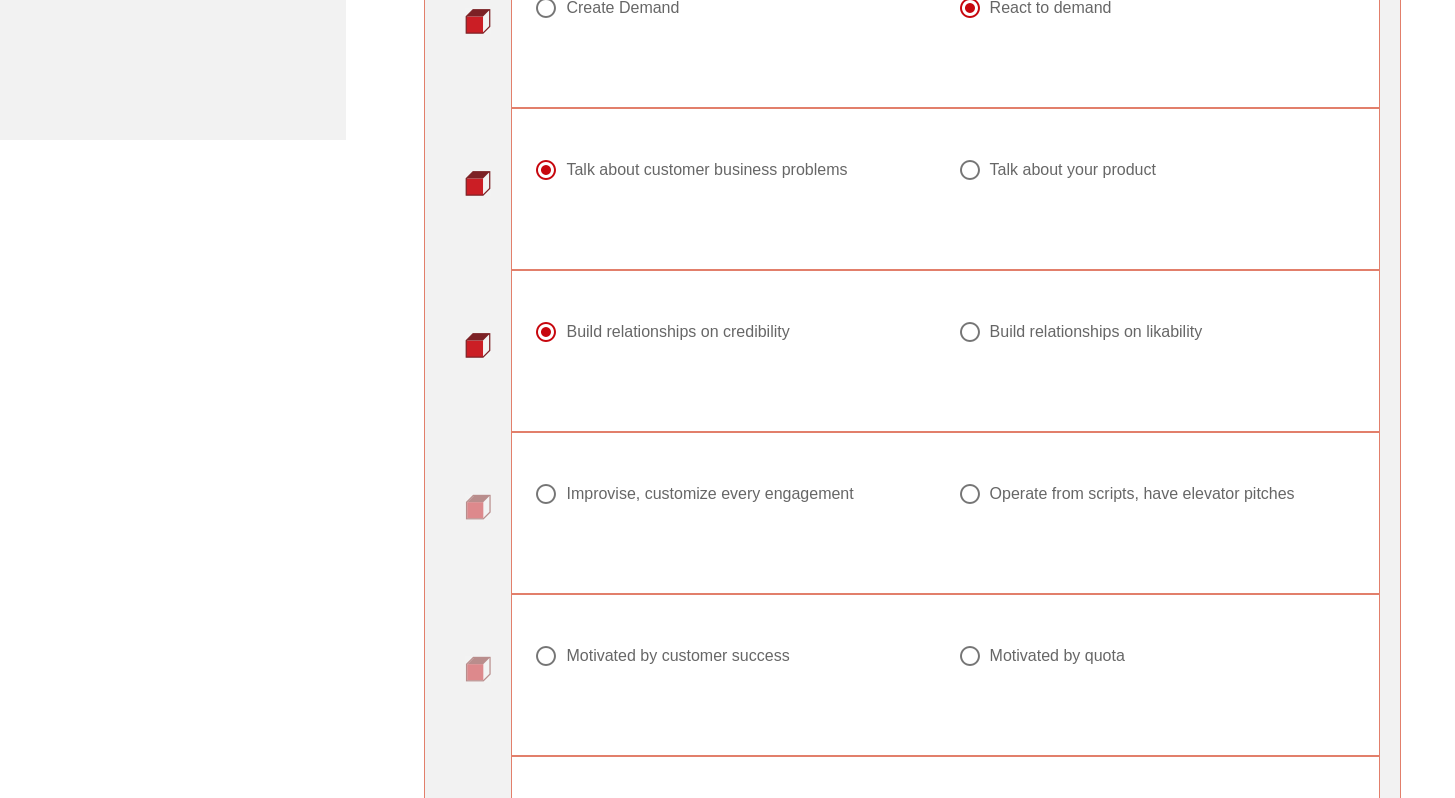 scroll, scrollTop: 842, scrollLeft: 0, axis: vertical 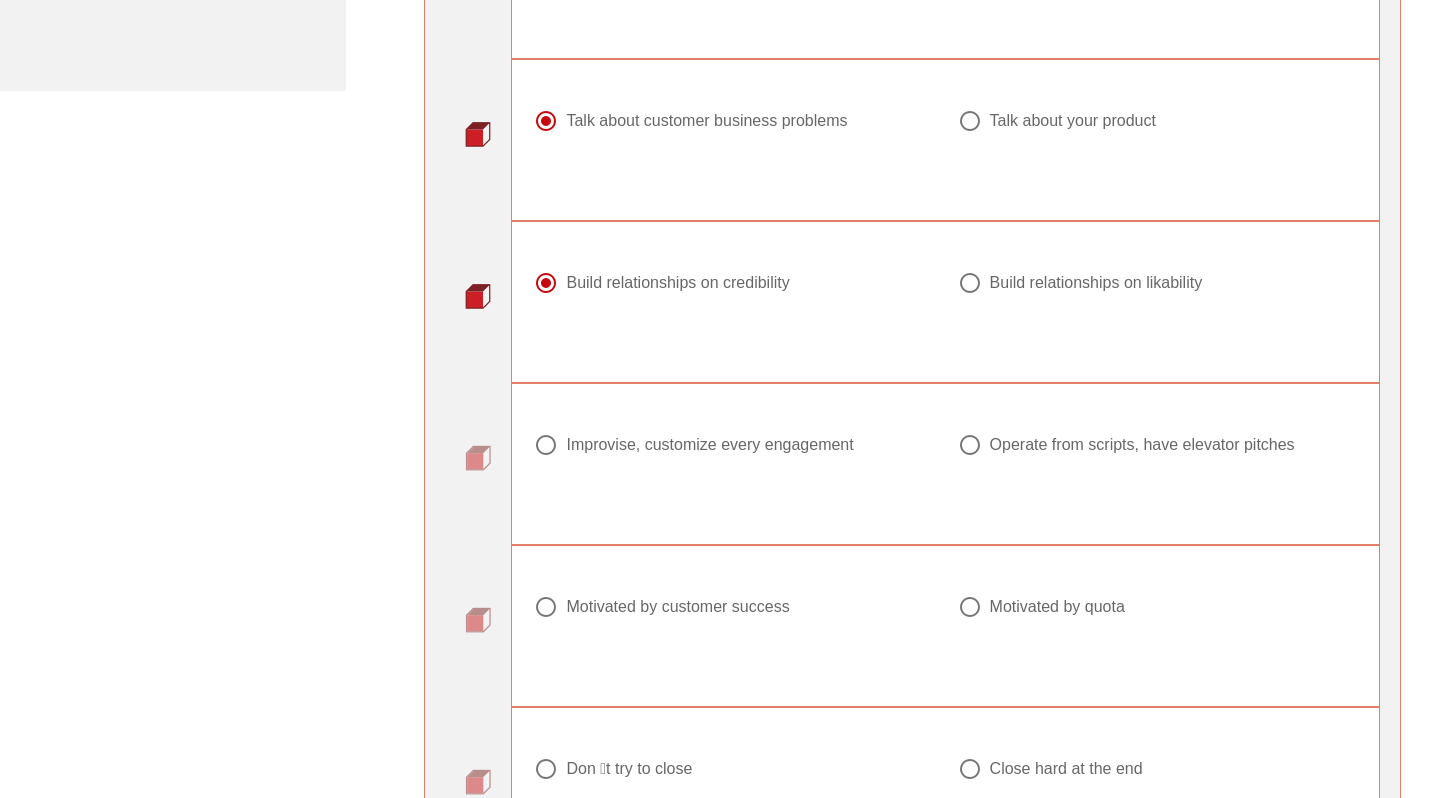 click on "Improvise, customize every engagement" at bounding box center (709, 445) 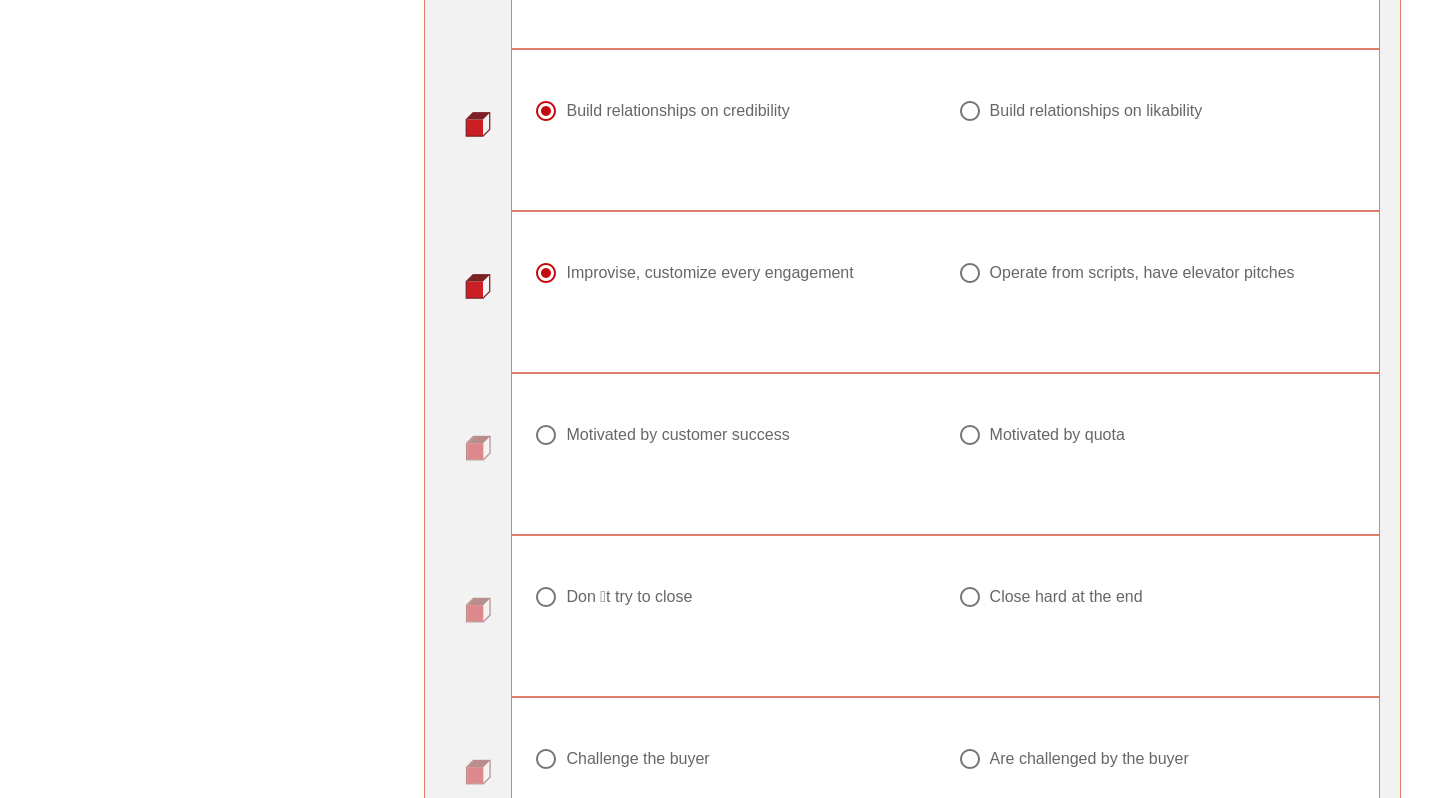 scroll, scrollTop: 1051, scrollLeft: 0, axis: vertical 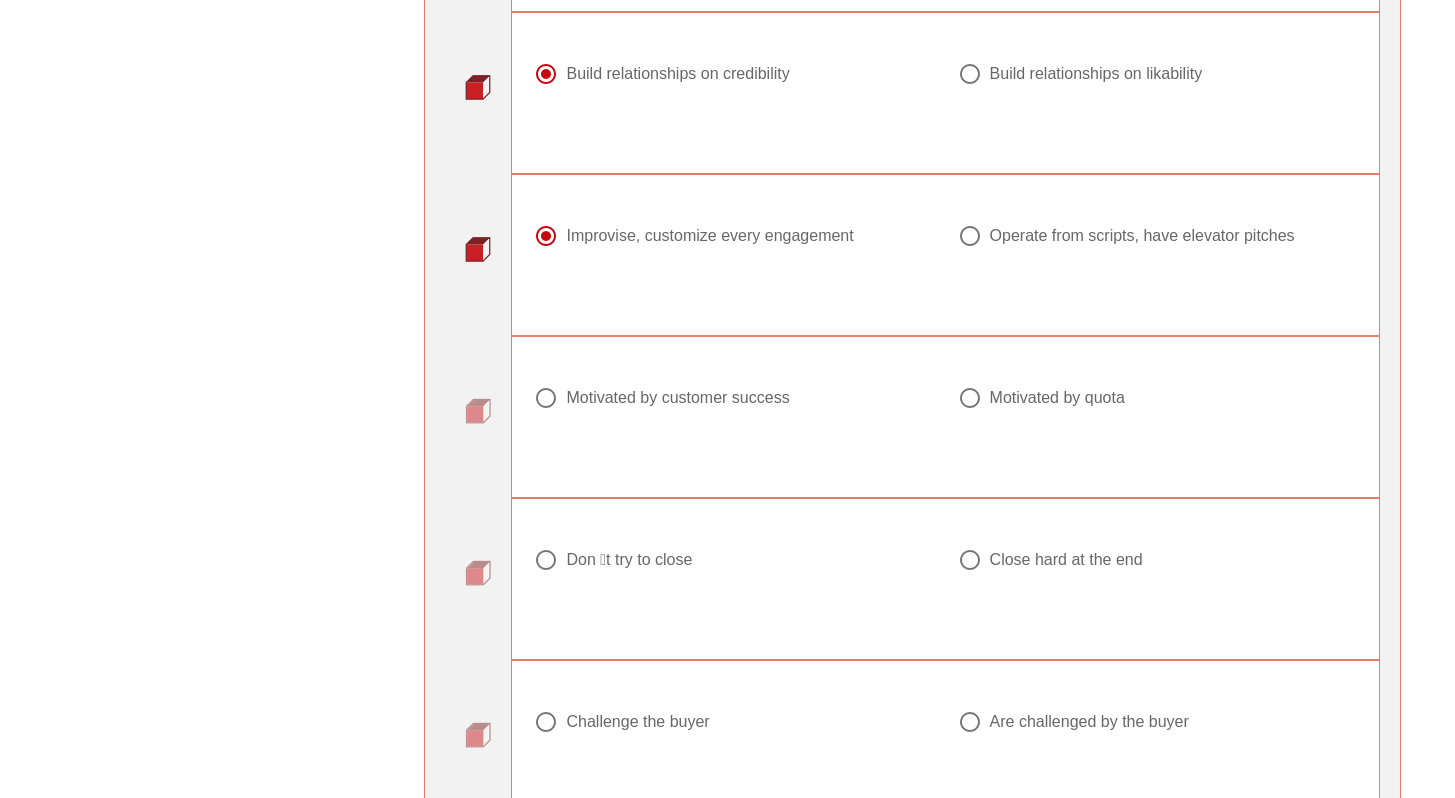 click on "Motivated by quota" at bounding box center [1057, 398] 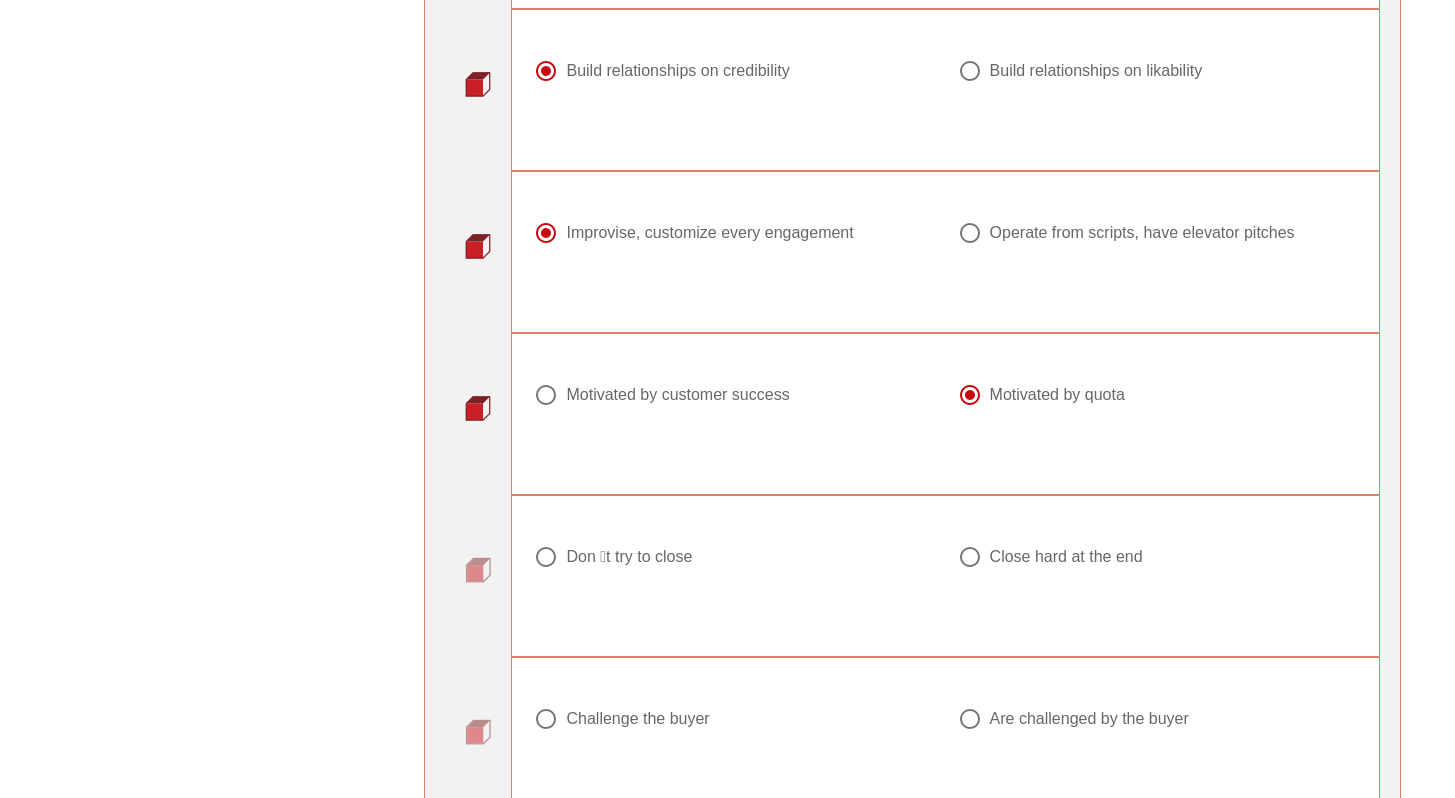 scroll, scrollTop: 1146, scrollLeft: 0, axis: vertical 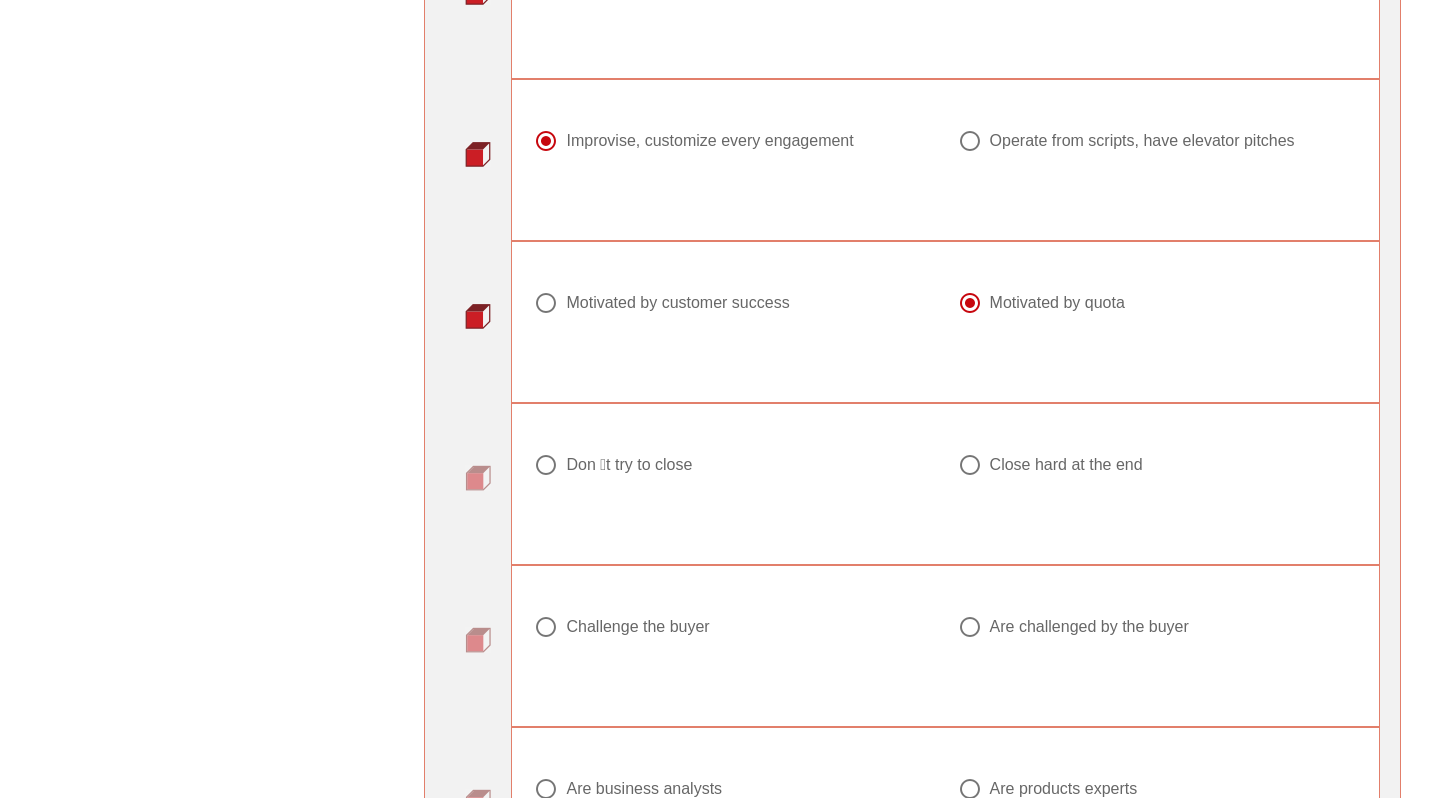 click on "Don ́t try to close" at bounding box center [629, 465] 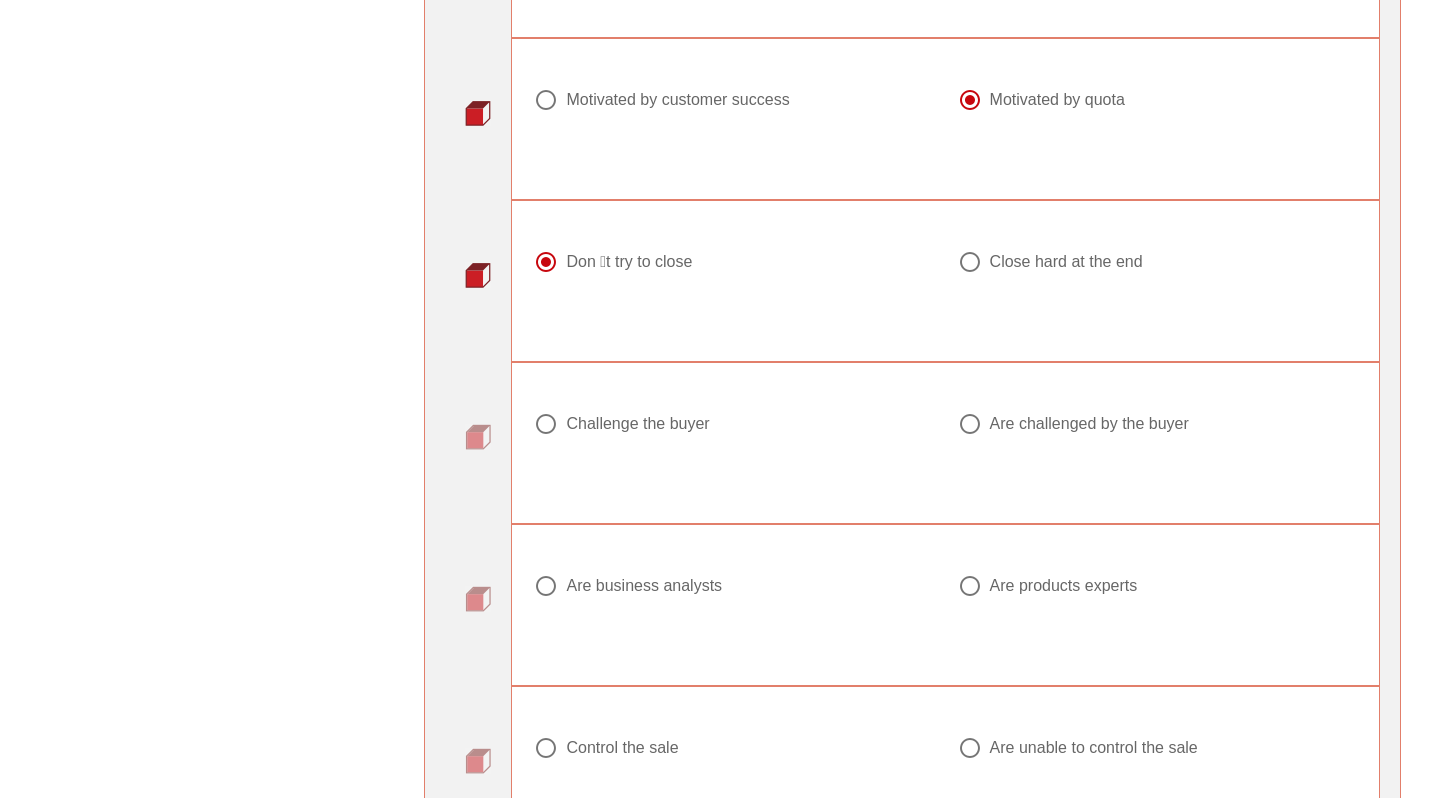 scroll, scrollTop: 1349, scrollLeft: 0, axis: vertical 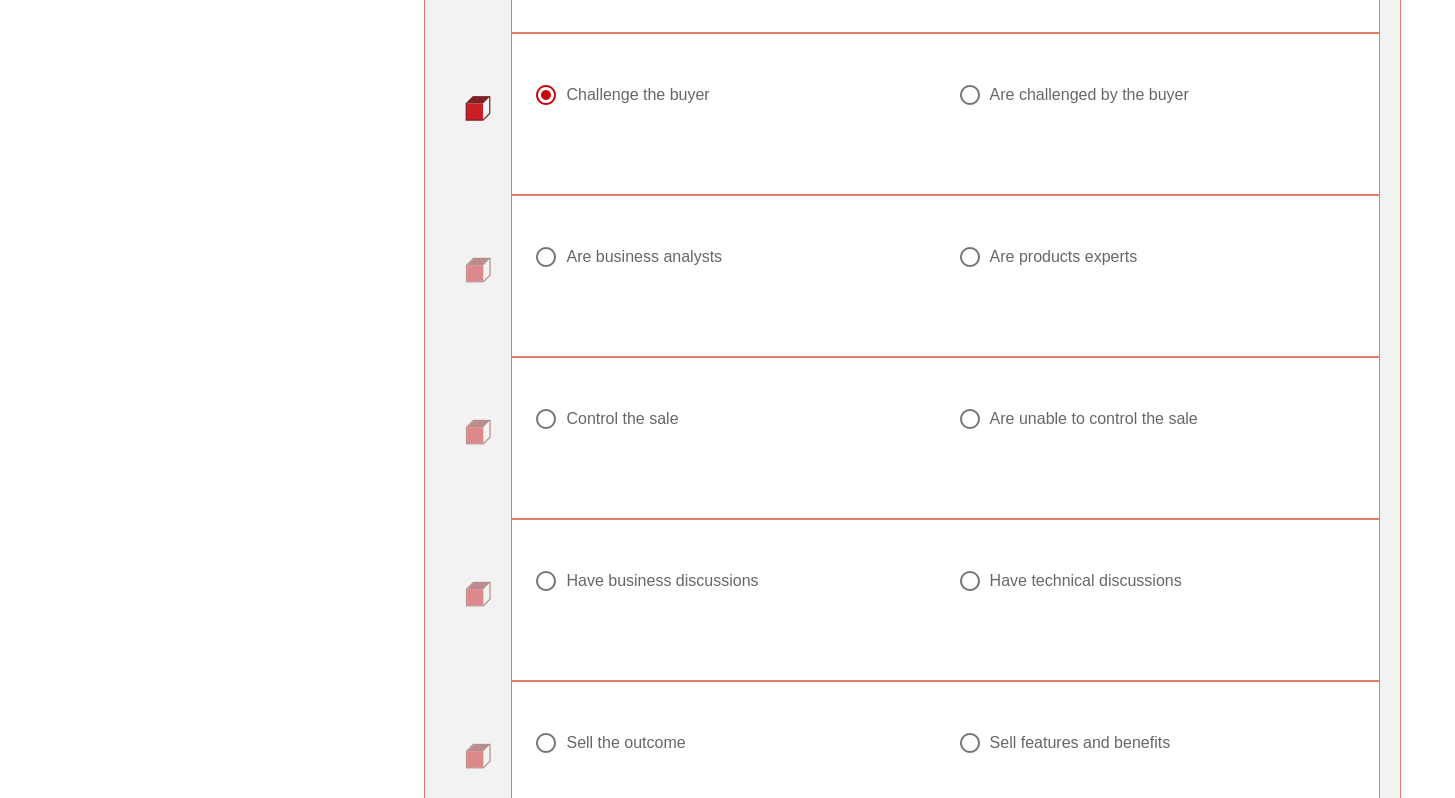 click on "Are products experts" at bounding box center [1064, 257] 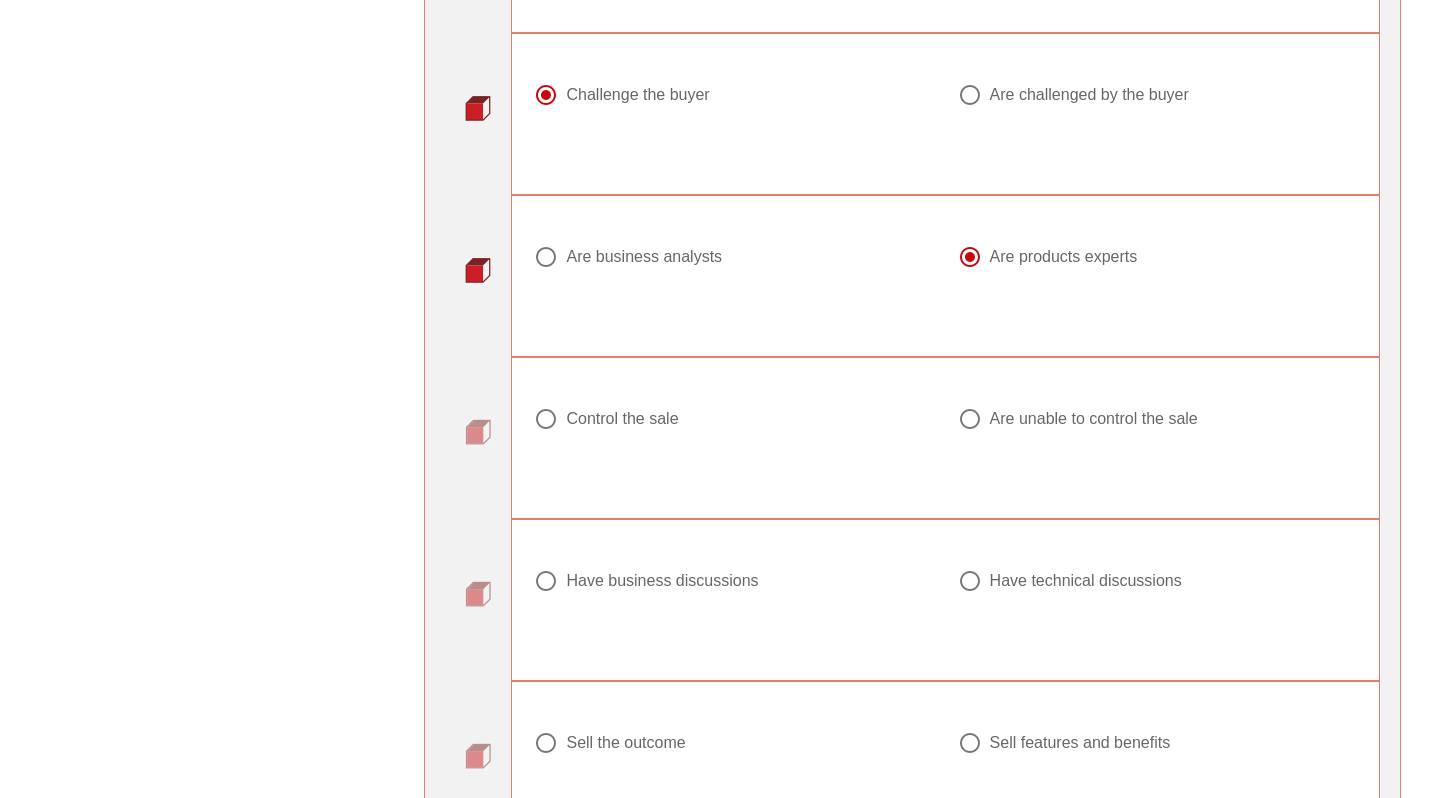 scroll, scrollTop: 1674, scrollLeft: 0, axis: vertical 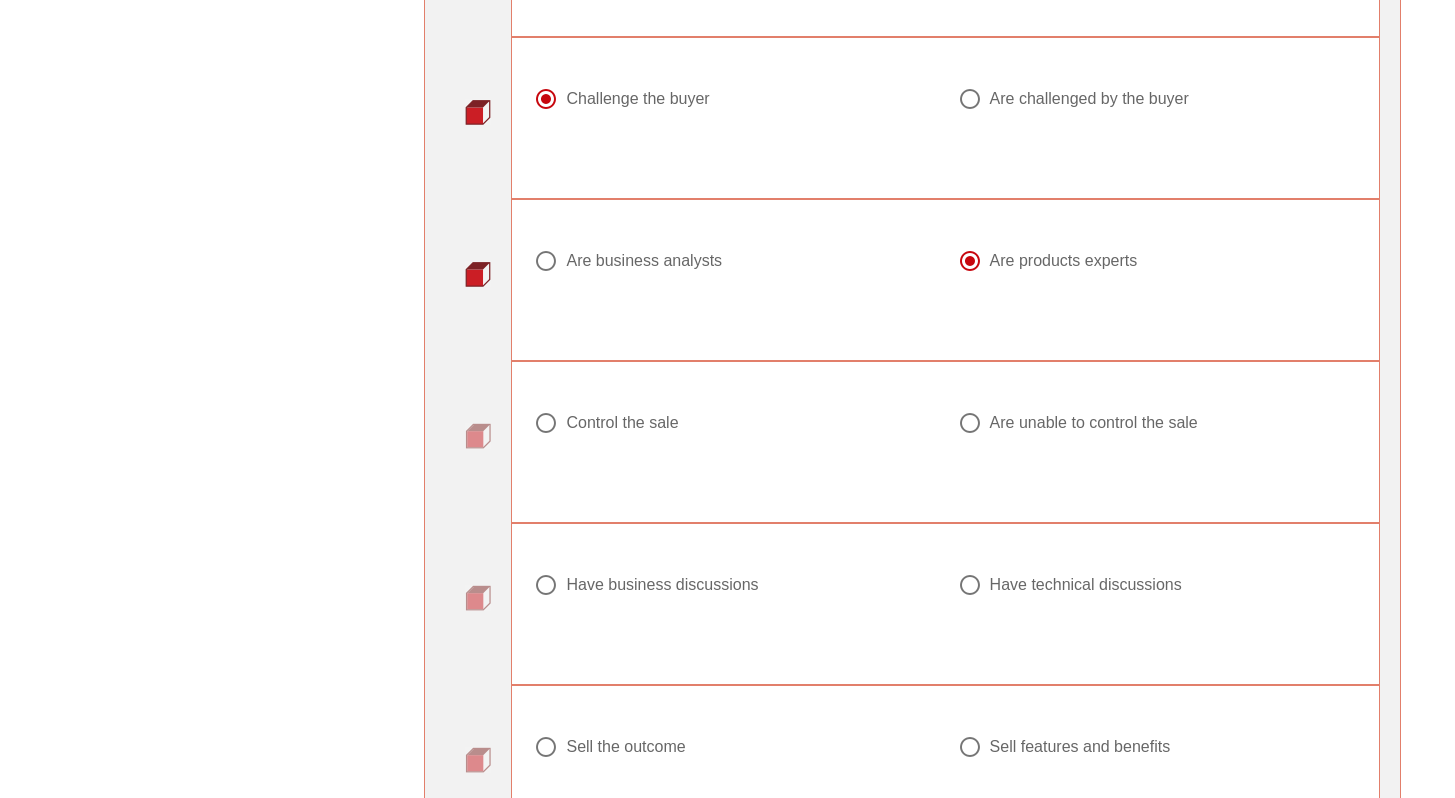 click on "Control the sale" at bounding box center [622, 423] 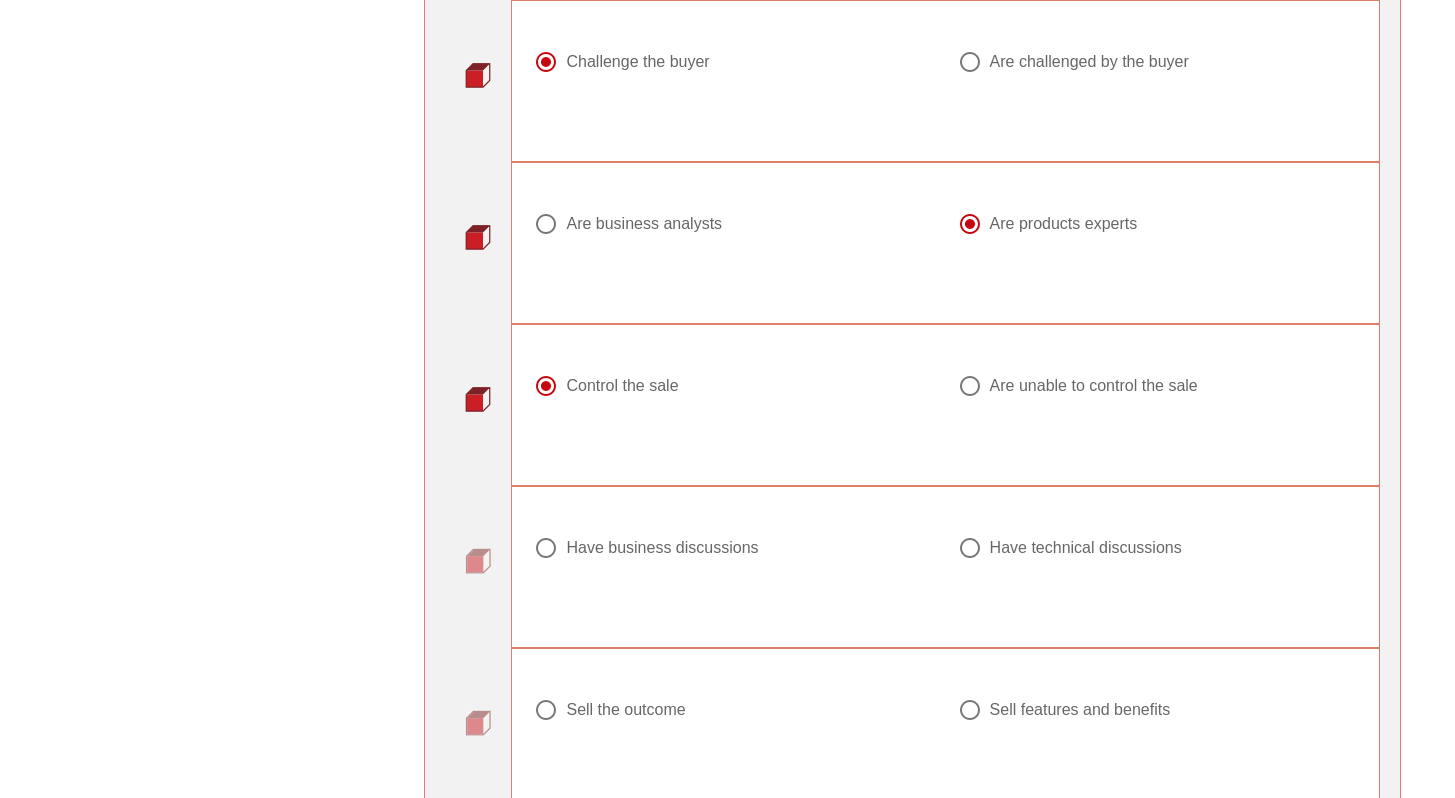 scroll, scrollTop: 1843, scrollLeft: 0, axis: vertical 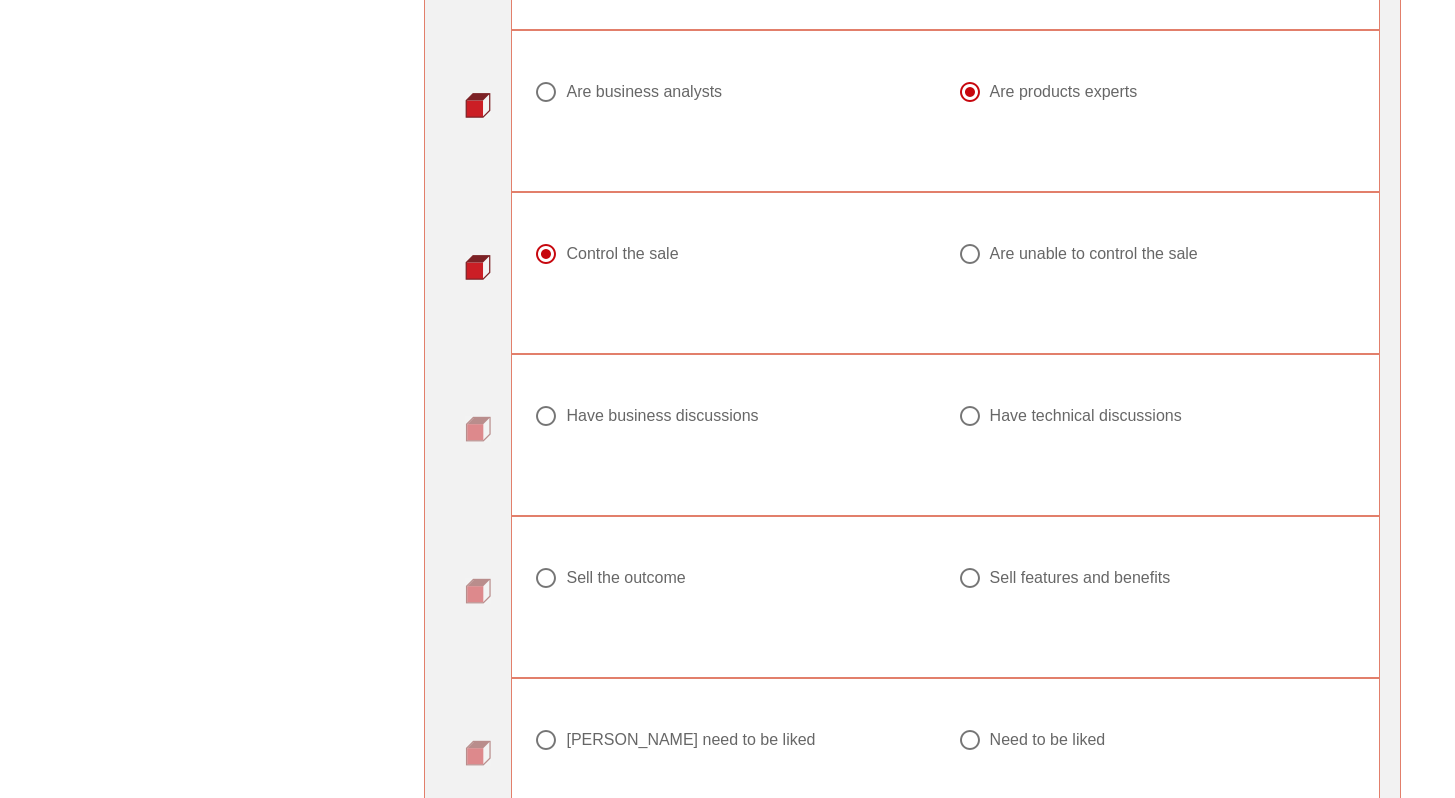 click on "Have technical discussions" at bounding box center (1086, 416) 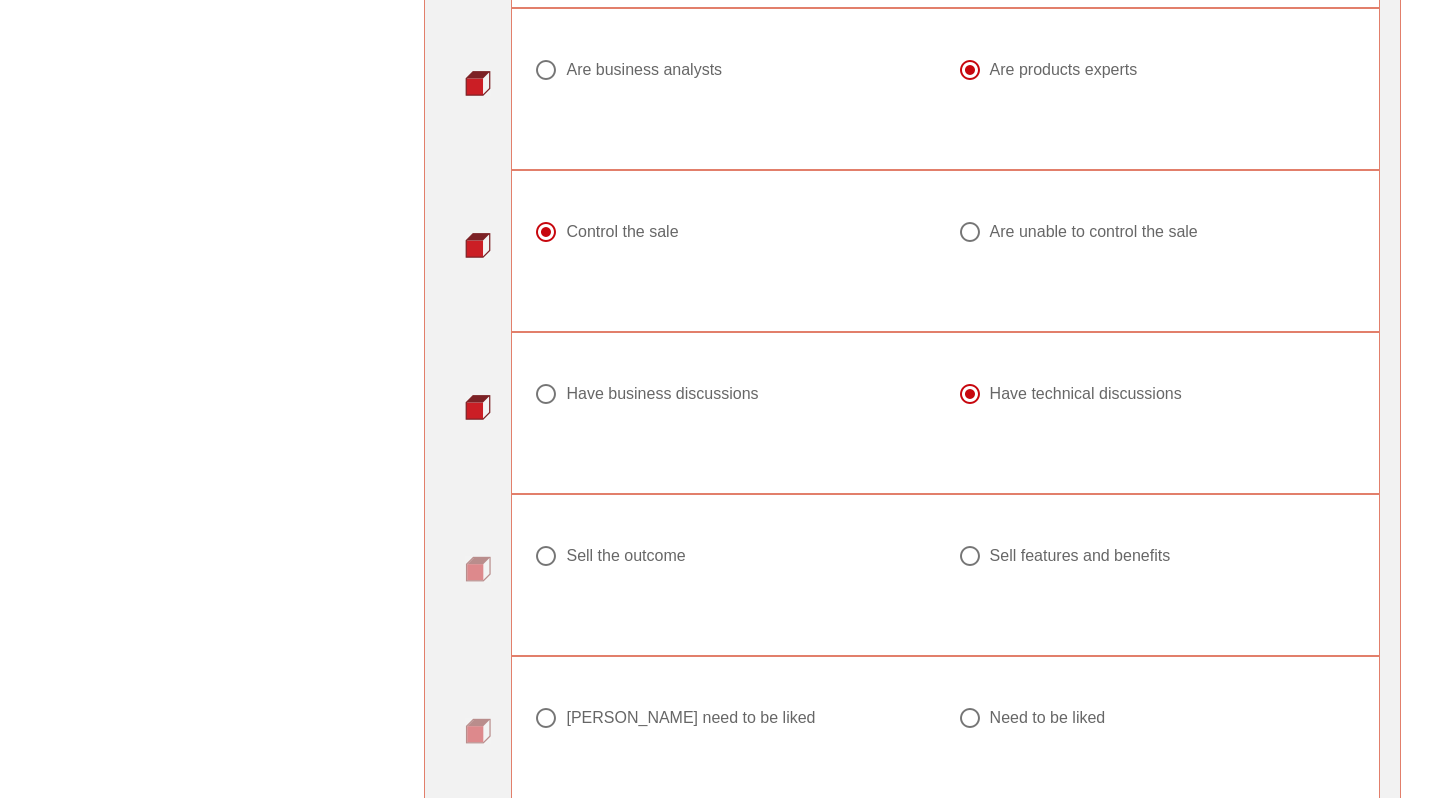 scroll, scrollTop: 1966, scrollLeft: 0, axis: vertical 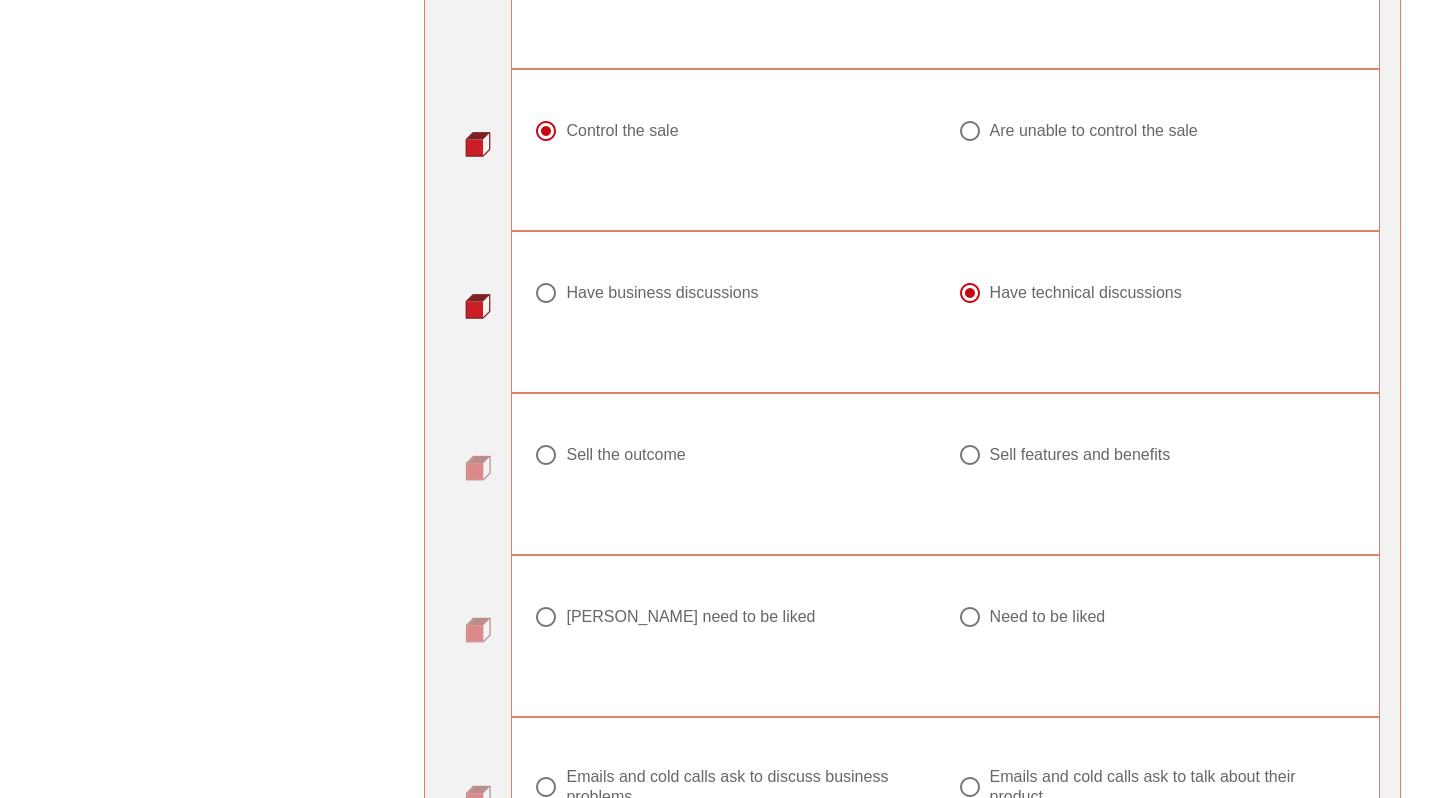 click on "Sell the outcome" at bounding box center (625, 455) 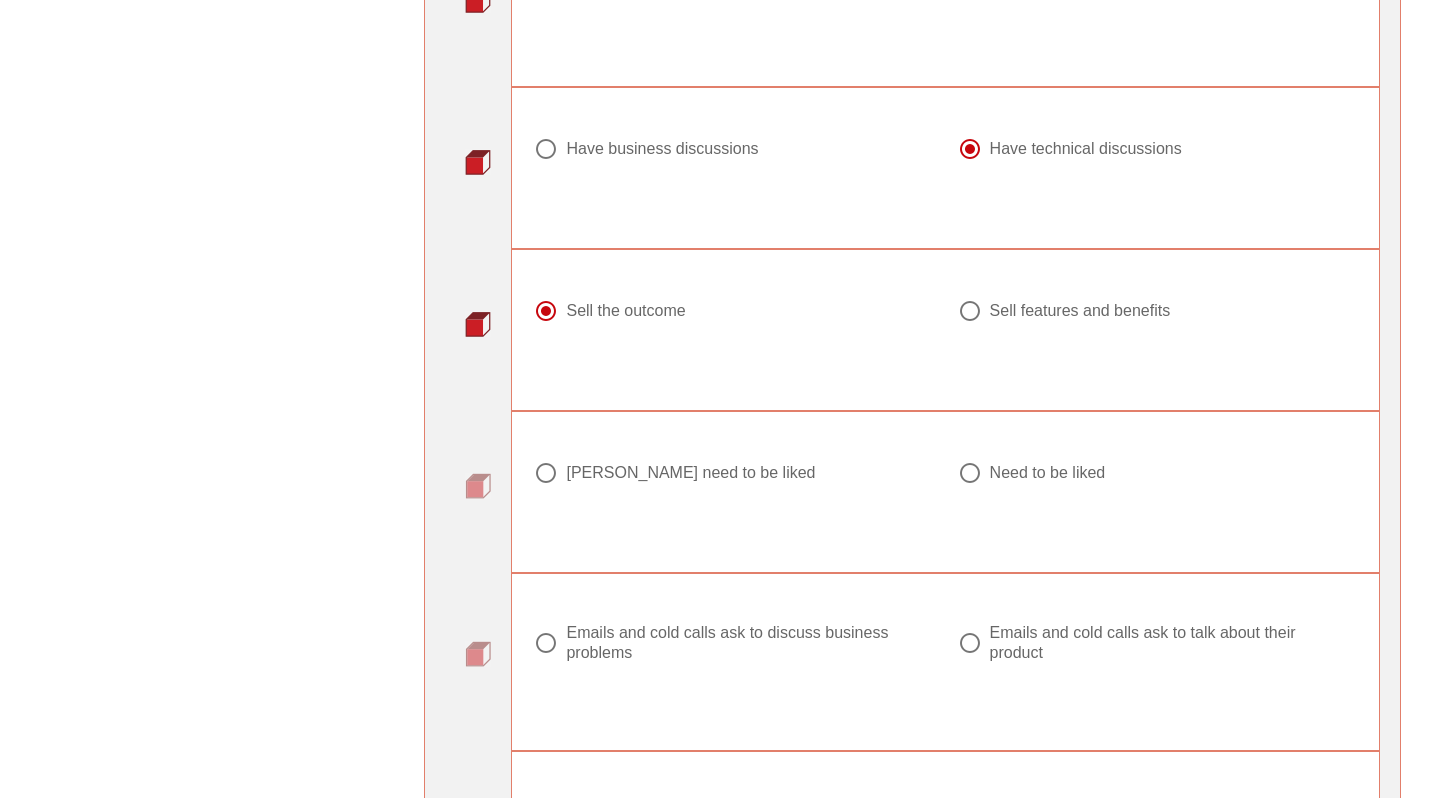 scroll, scrollTop: 2165, scrollLeft: 0, axis: vertical 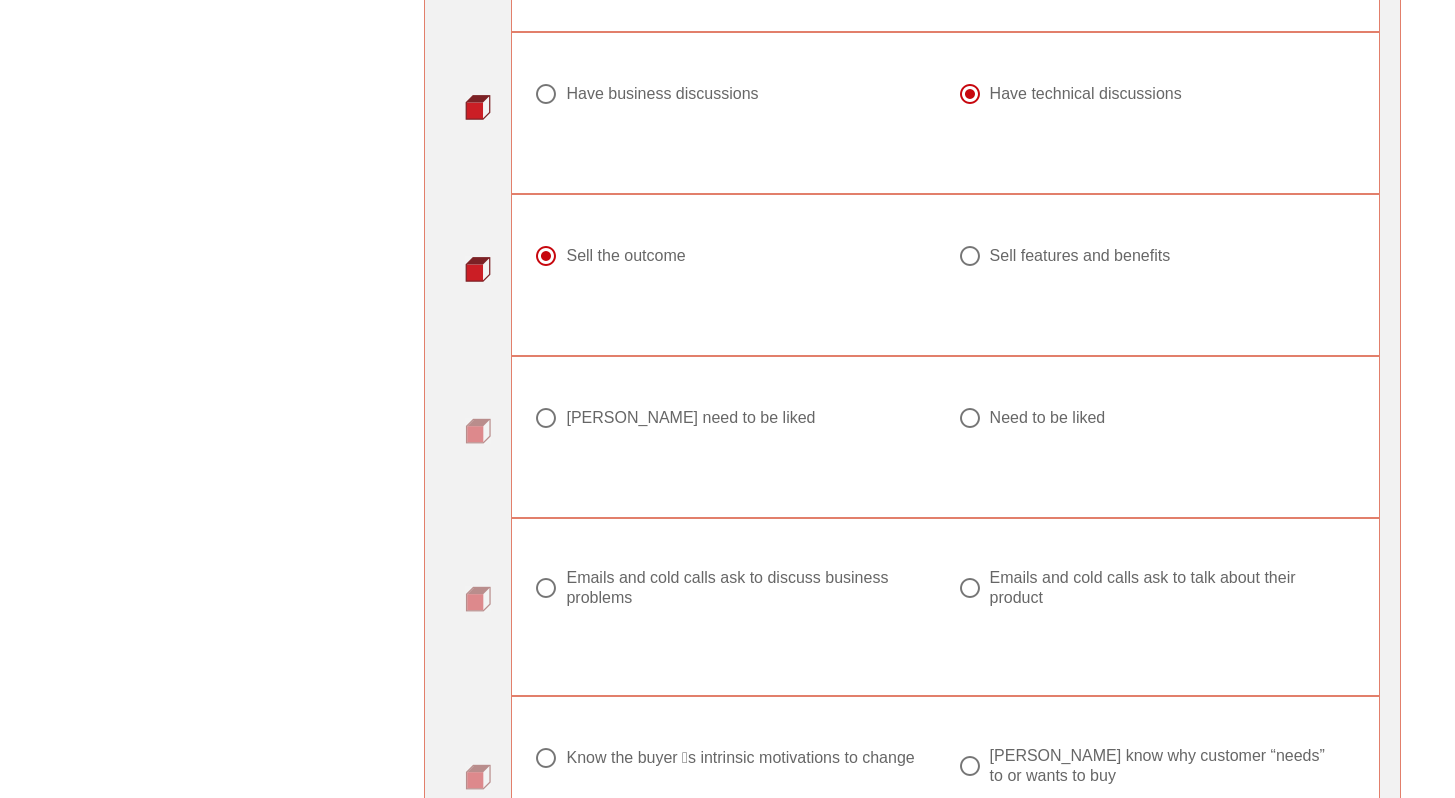 click on "Don ́t need to be liked" at bounding box center [690, 418] 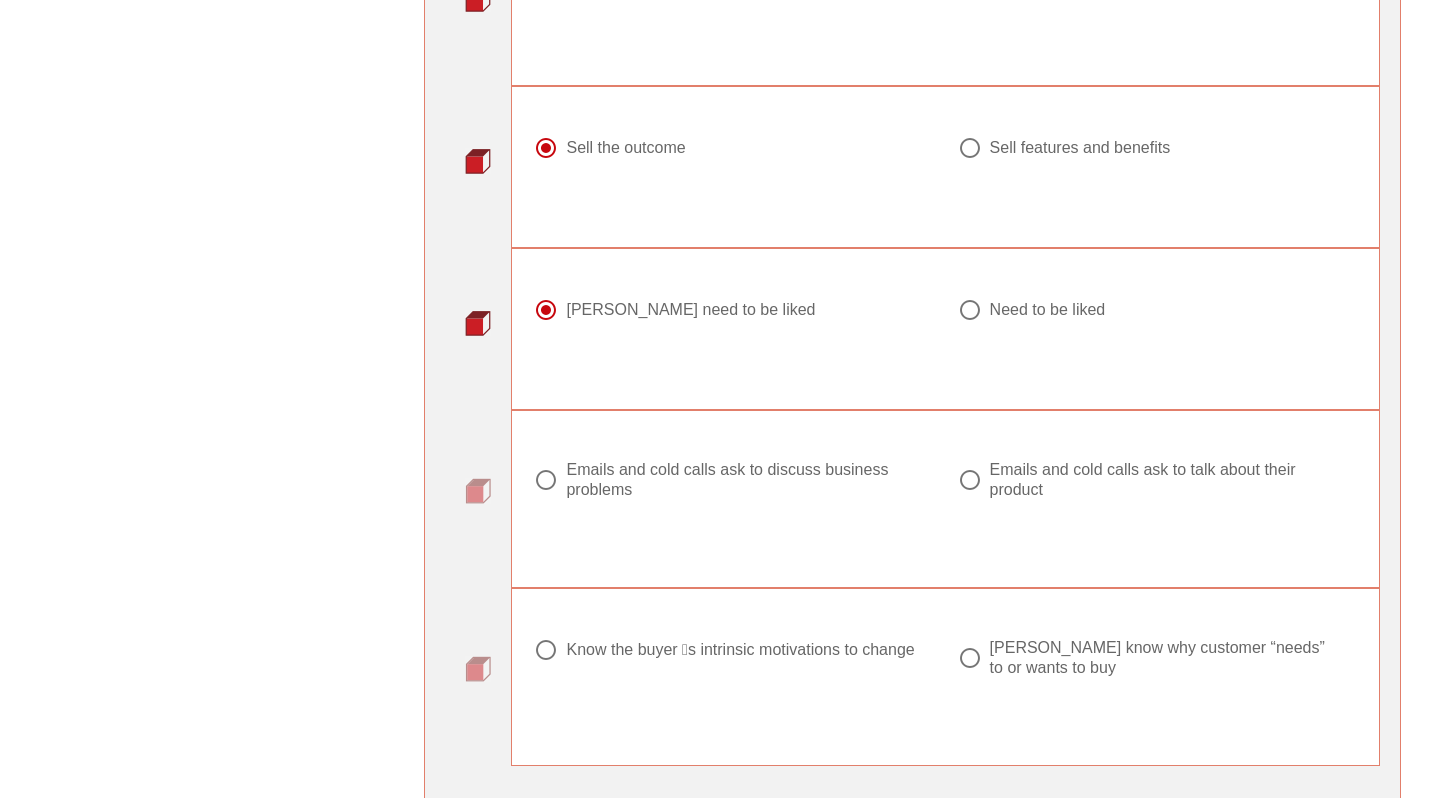 scroll, scrollTop: 2375, scrollLeft: 0, axis: vertical 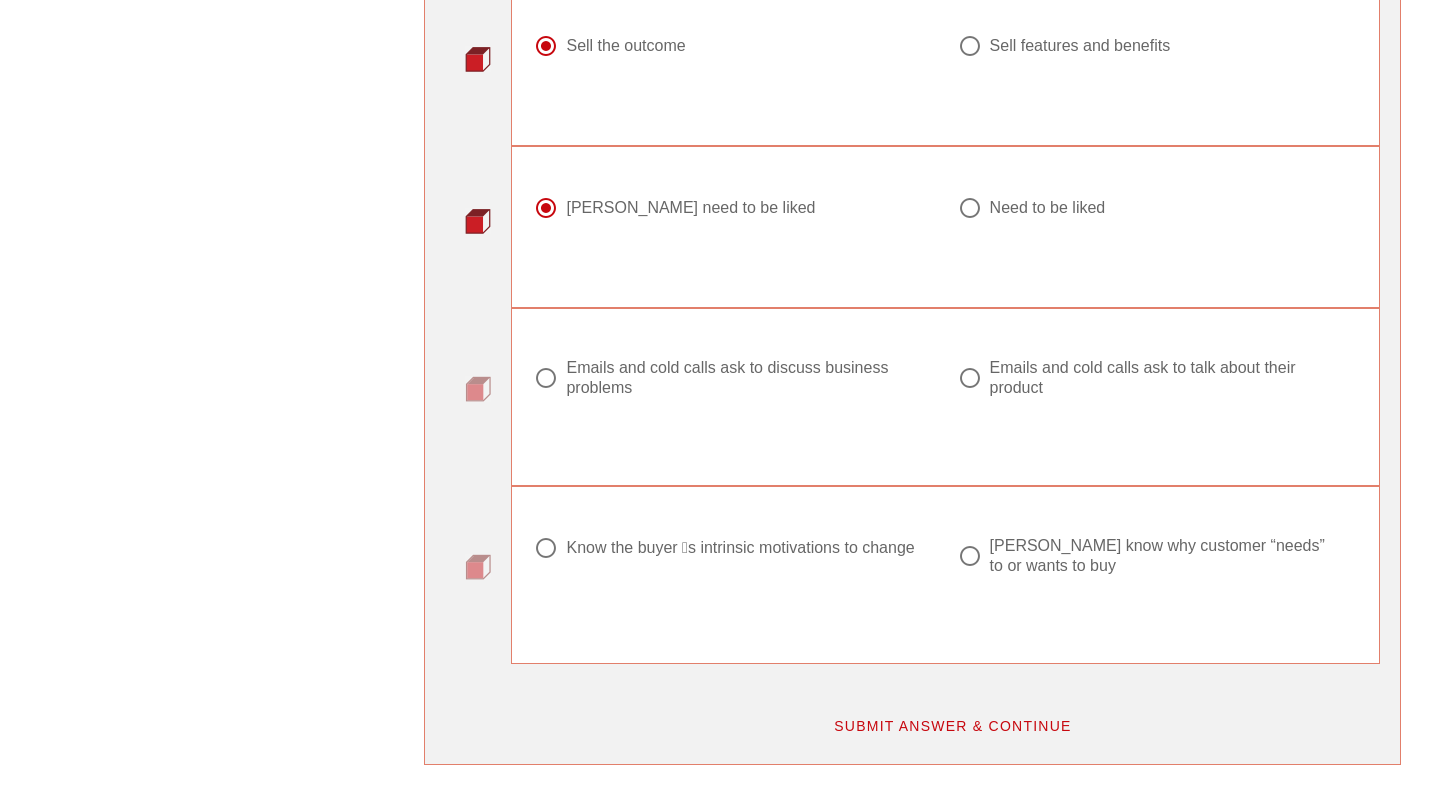 click on "Emails and cold calls ask to discuss business problems" at bounding box center (741, 378) 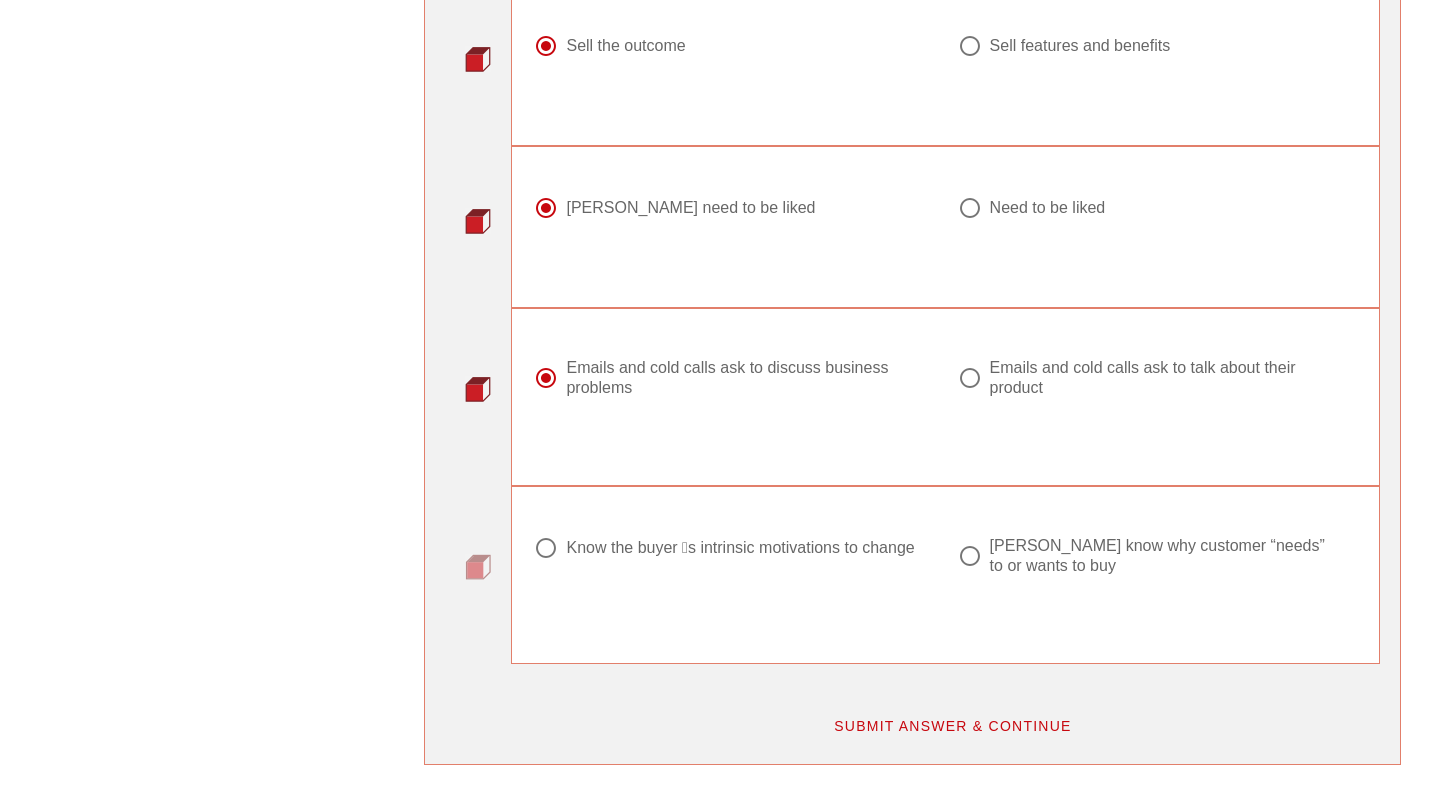 click on "Know the buyer ́s intrinsic motivations to change" at bounding box center [740, 548] 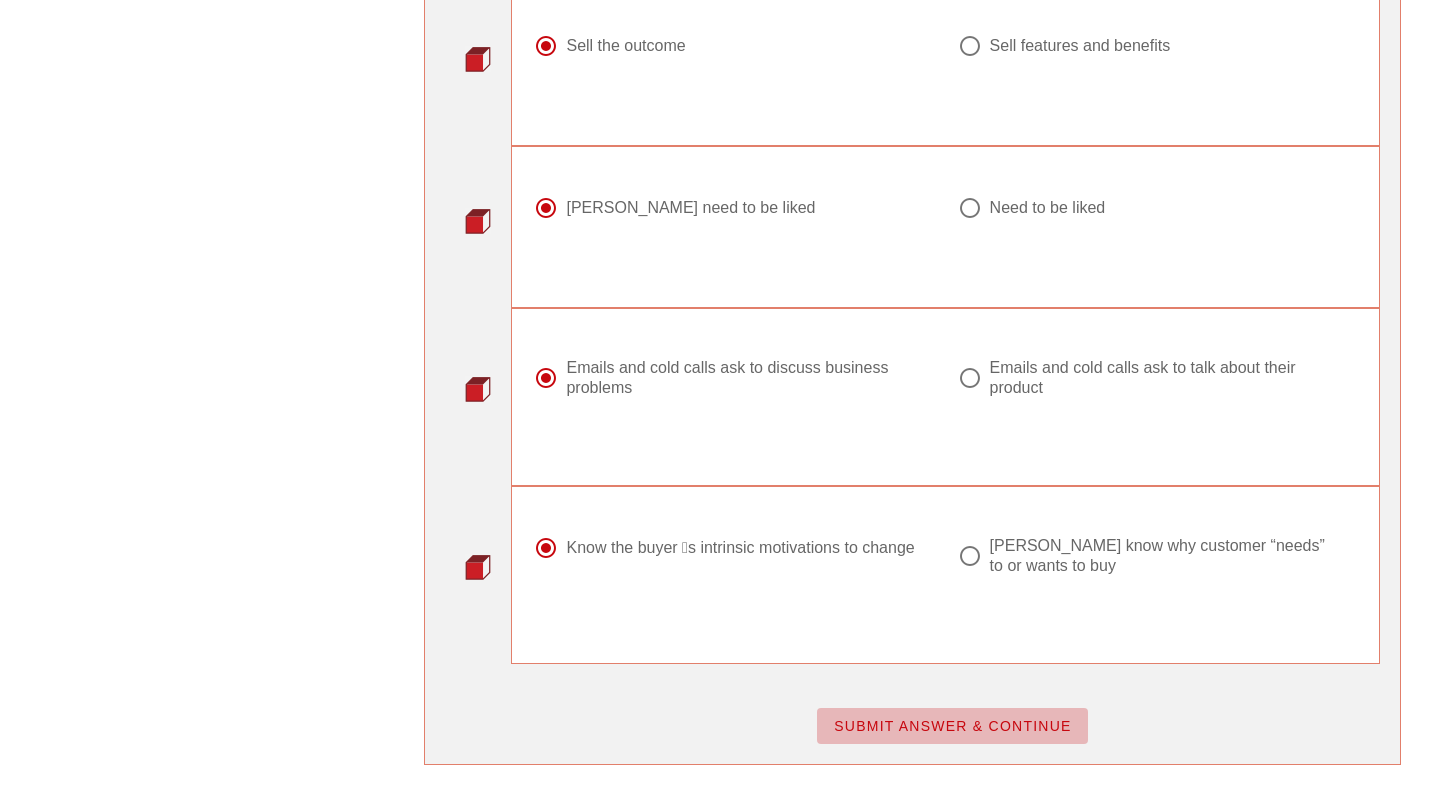 click on "SUBMIT ANSWER & CONTINUE" at bounding box center [952, 726] 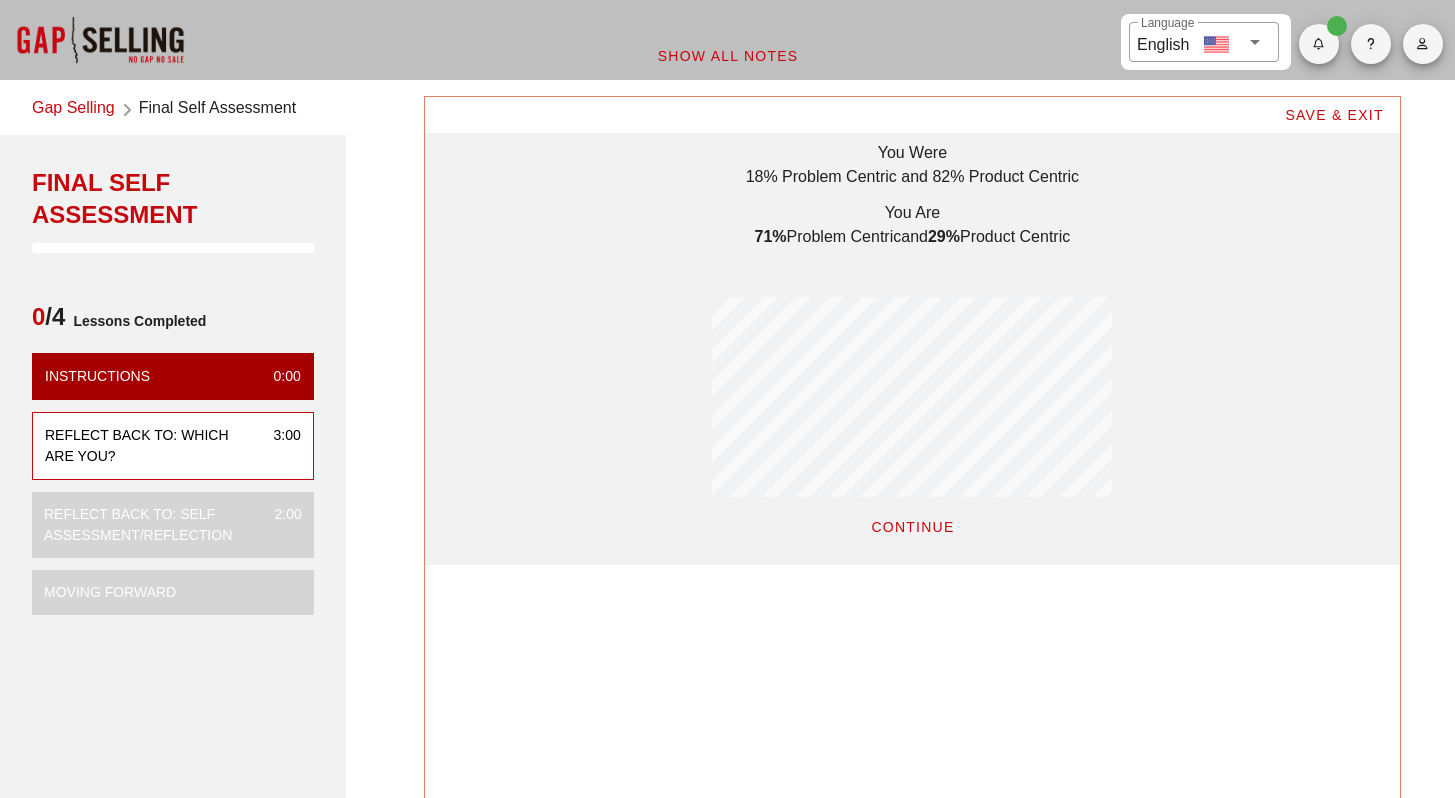 scroll, scrollTop: 999532, scrollLeft: 999025, axis: both 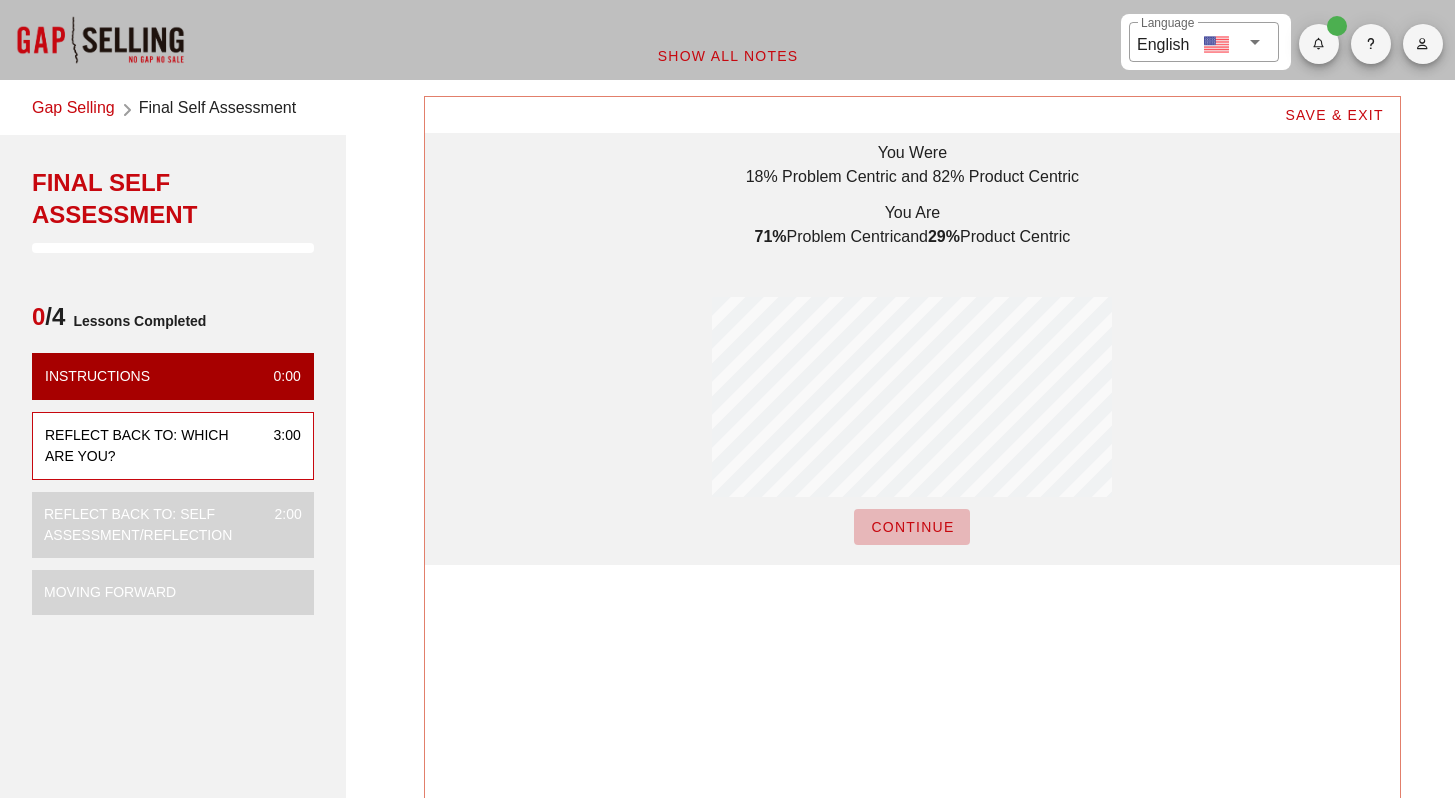 click on "CONTINUE" at bounding box center [912, 527] 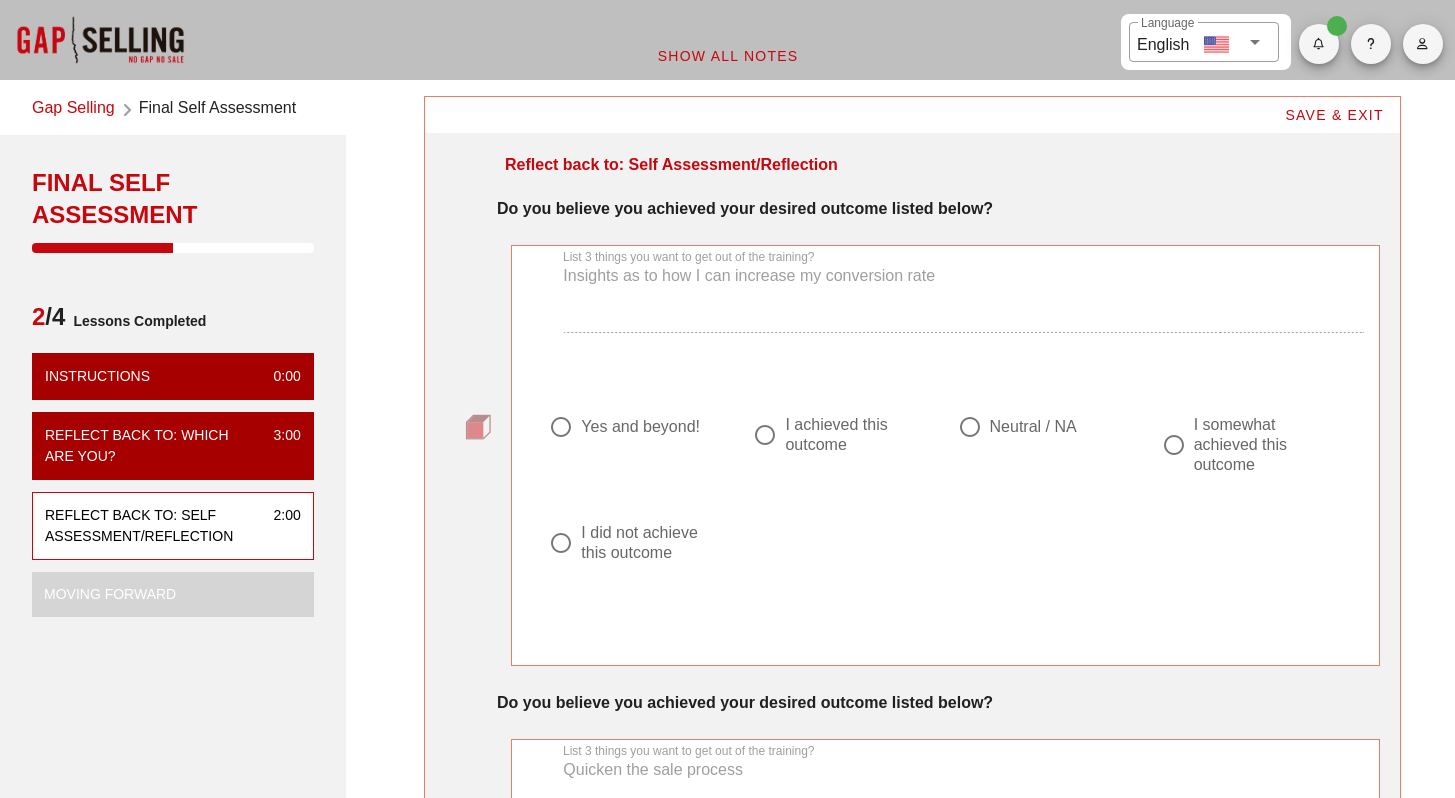 click on "I achieved this outcome" at bounding box center (851, 435) 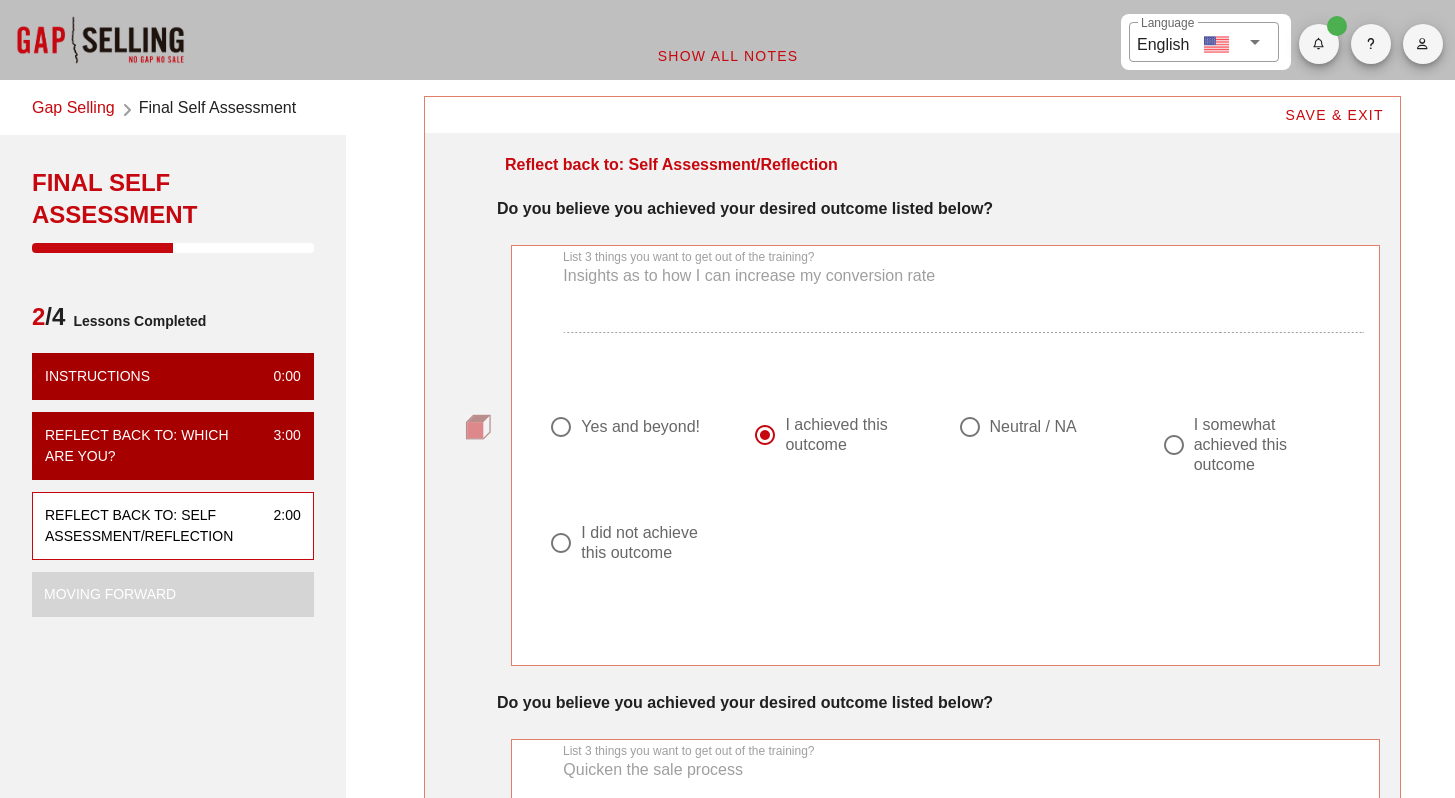 click on "List 3 things you want to get out of the training? Insights as to how I can increase my conversion rate" at bounding box center [945, 294] 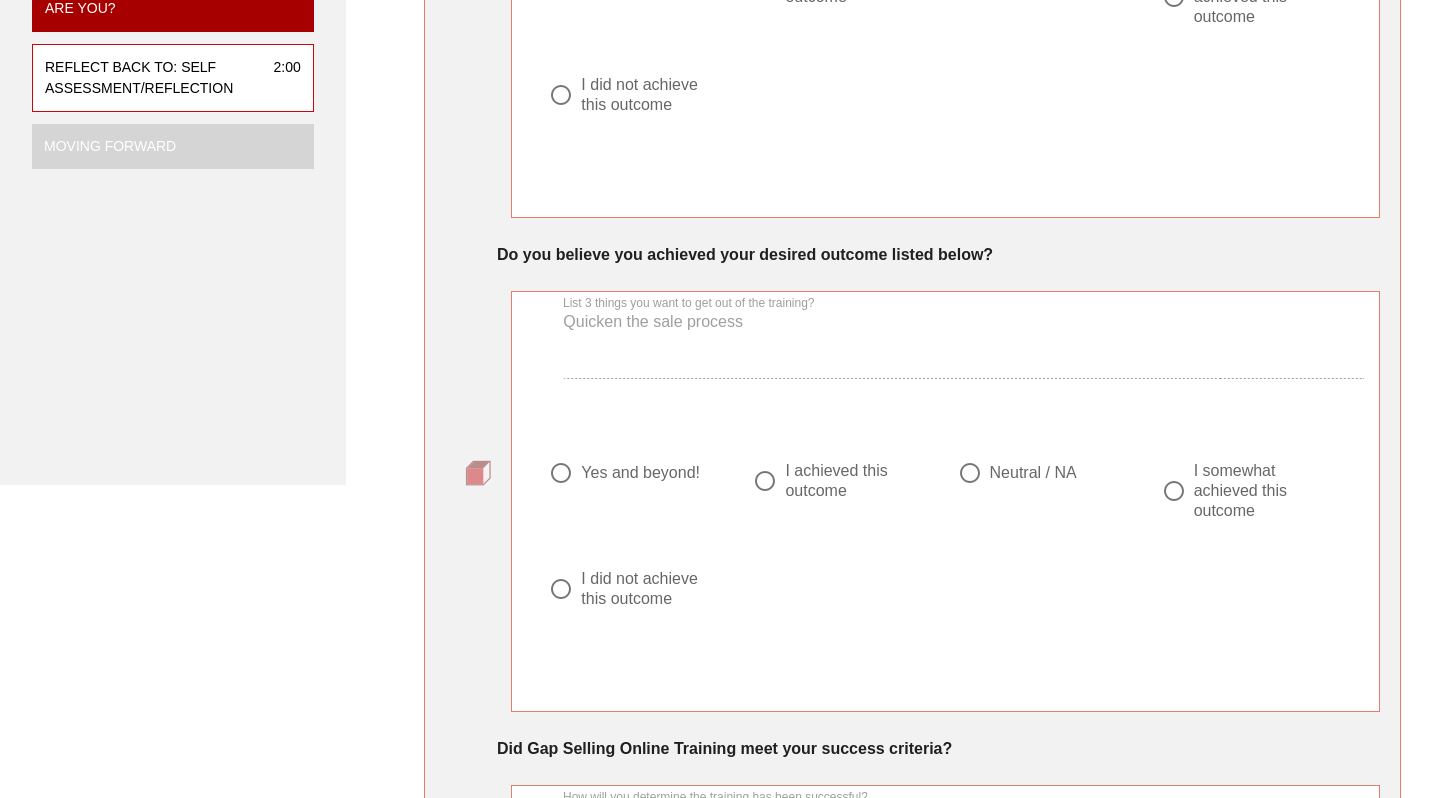 scroll, scrollTop: 450, scrollLeft: 0, axis: vertical 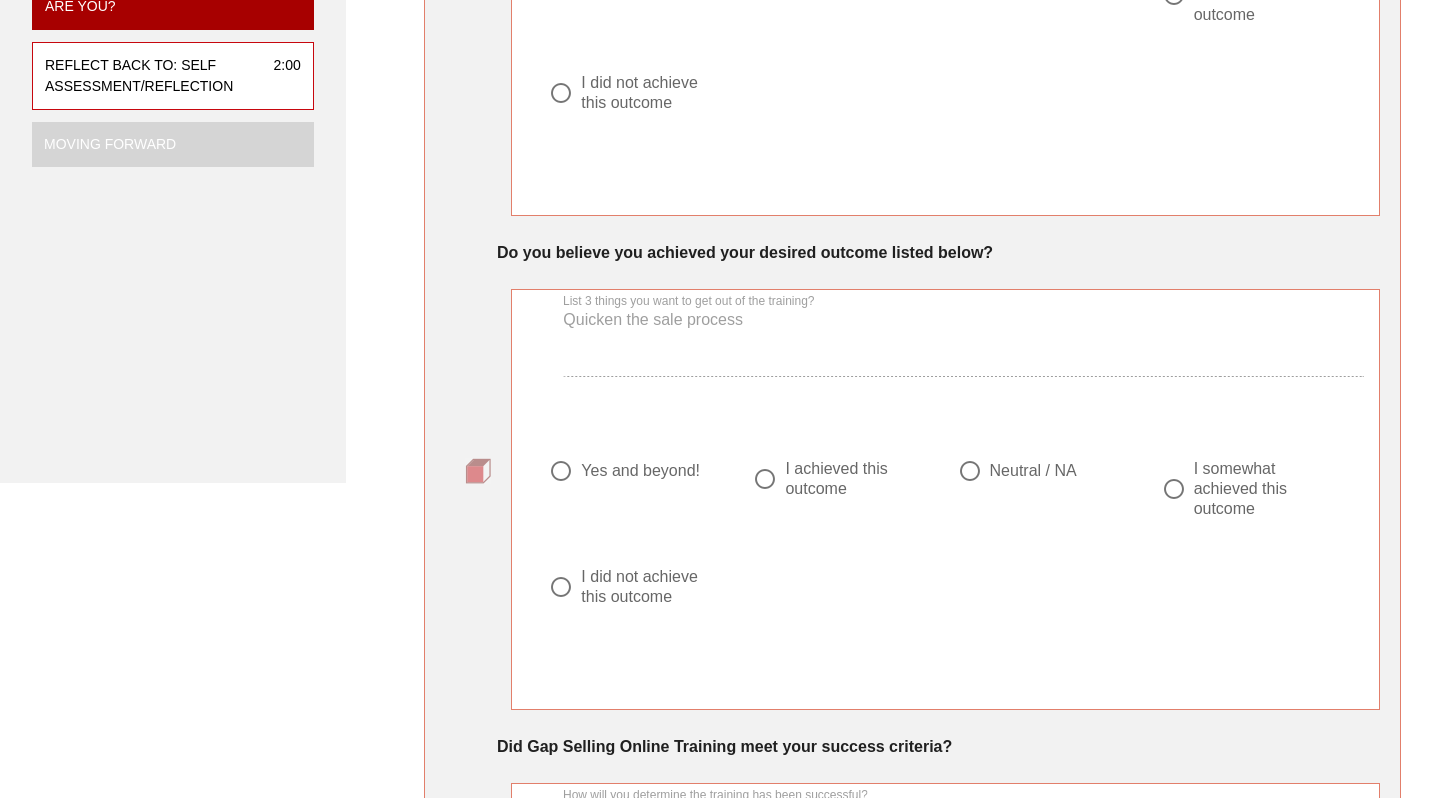 click on "Yes and beyond!" at bounding box center (640, 471) 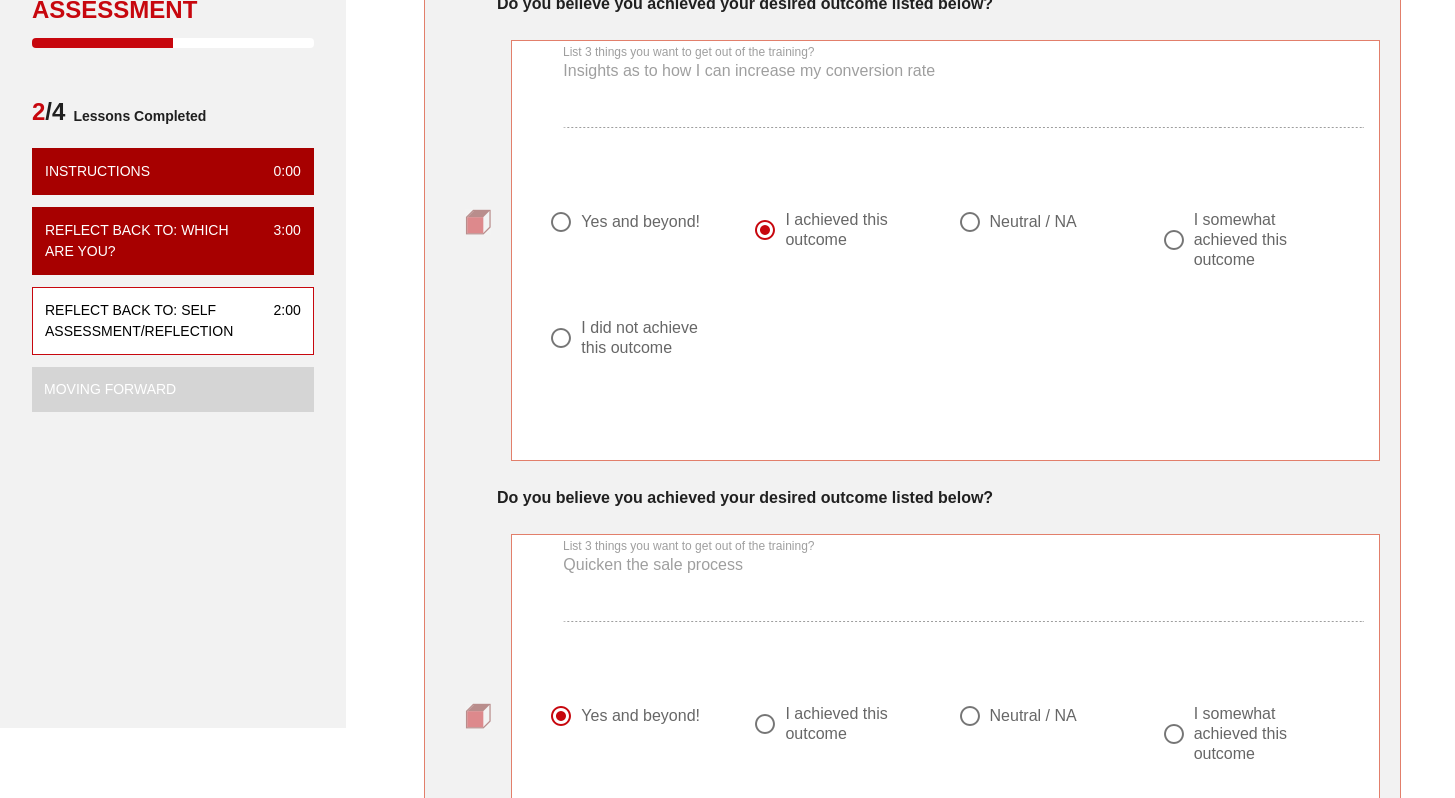 scroll, scrollTop: 151, scrollLeft: 0, axis: vertical 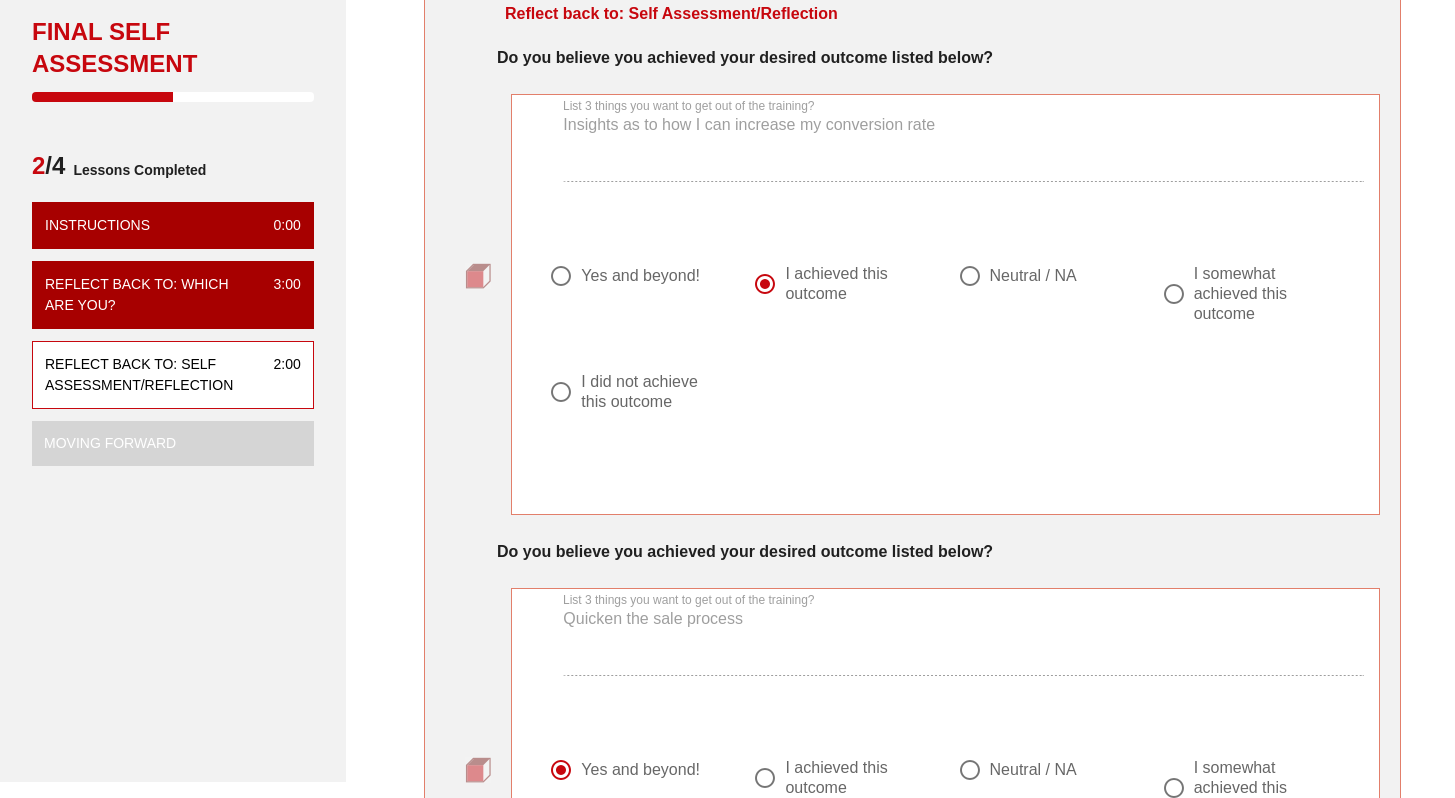 click at bounding box center (639, 300) 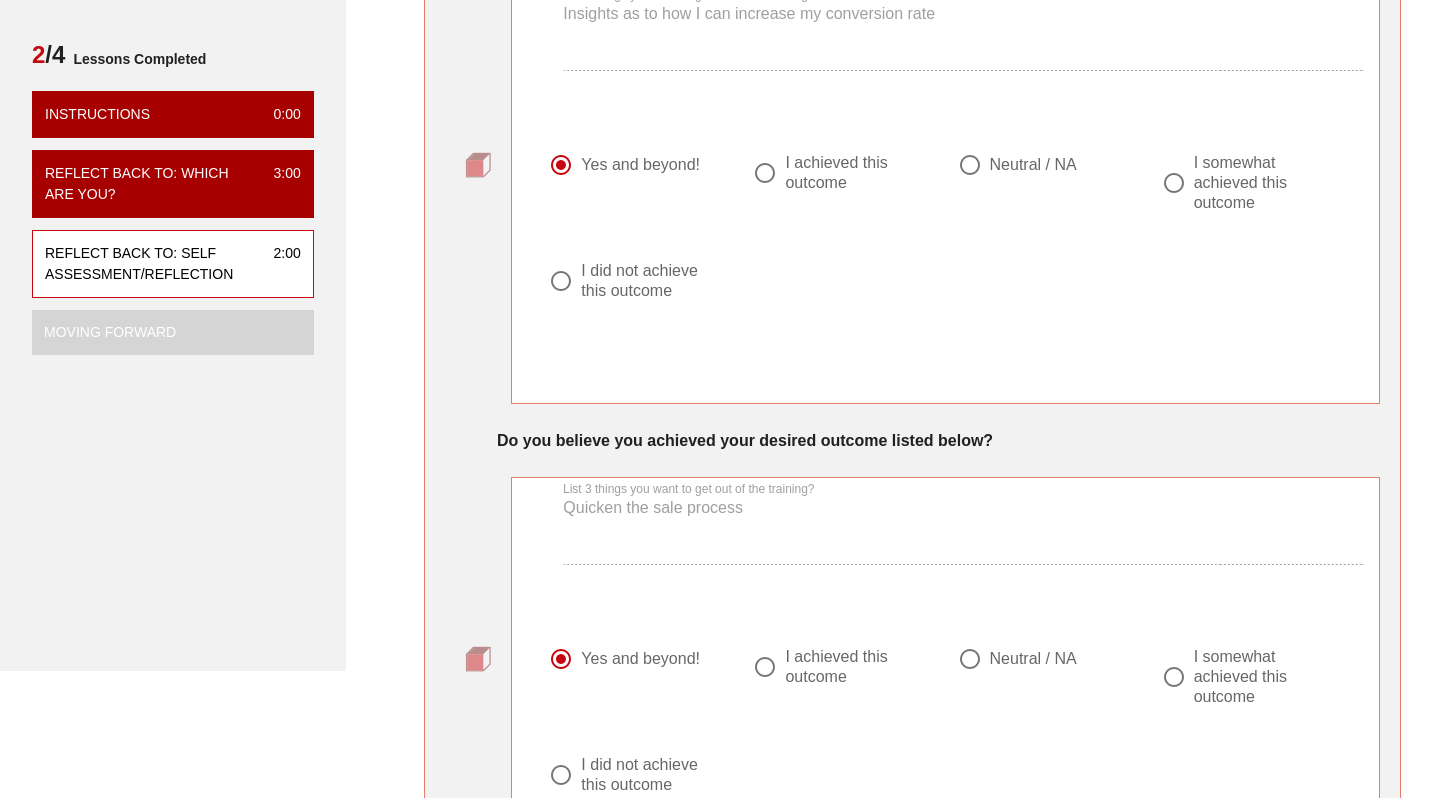 click on "I achieved this outcome" at bounding box center [851, 667] 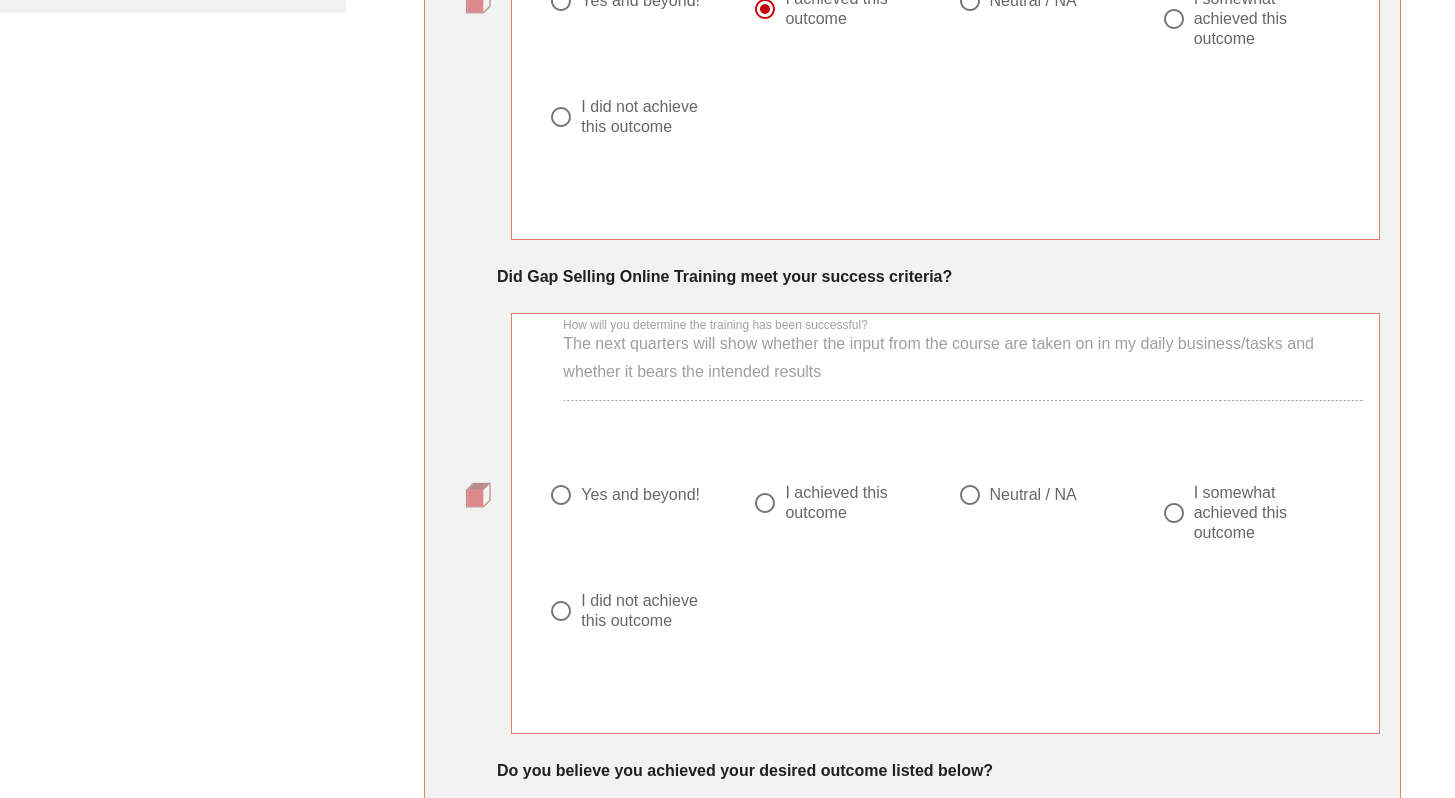 scroll, scrollTop: 969, scrollLeft: 0, axis: vertical 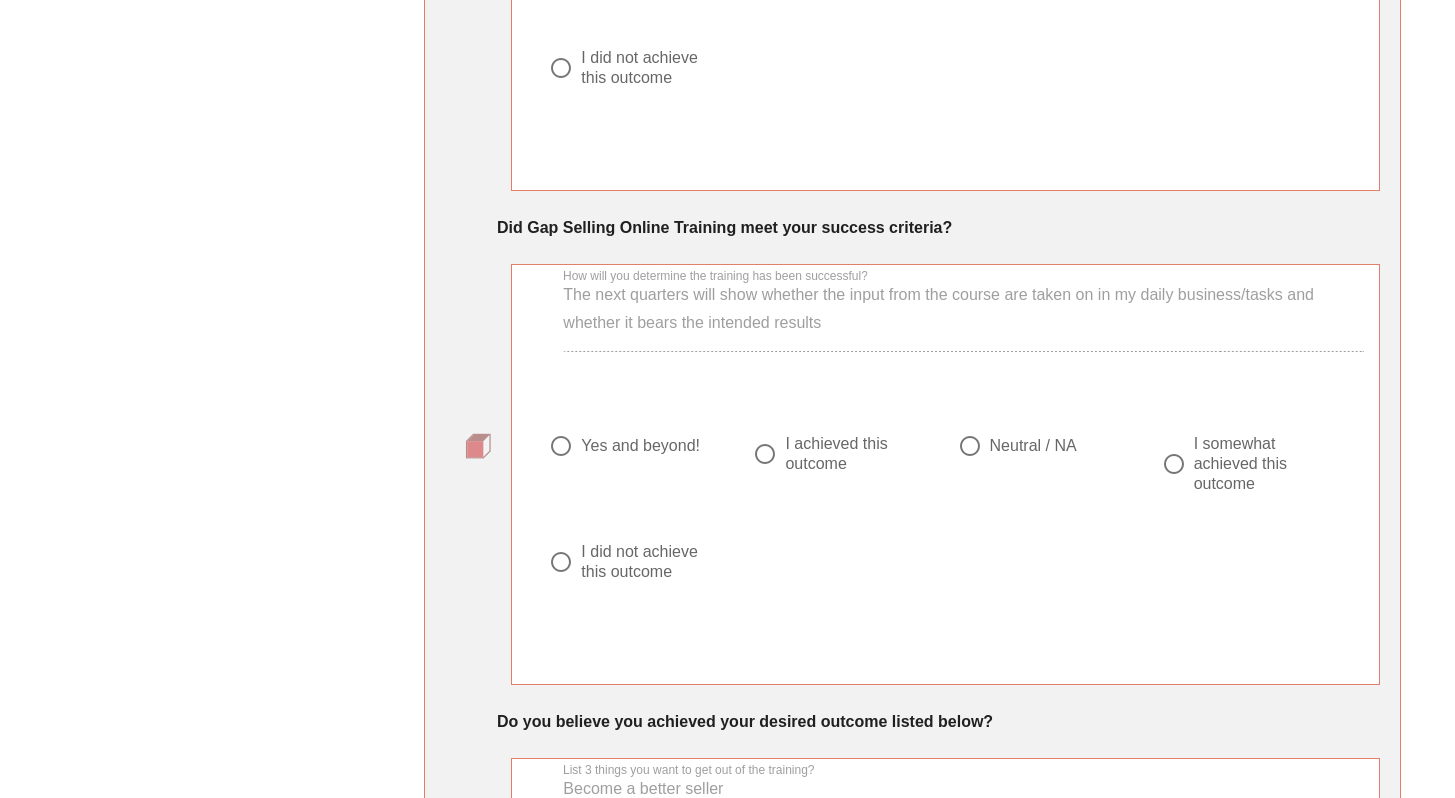 click on "I achieved this outcome" at bounding box center [851, 454] 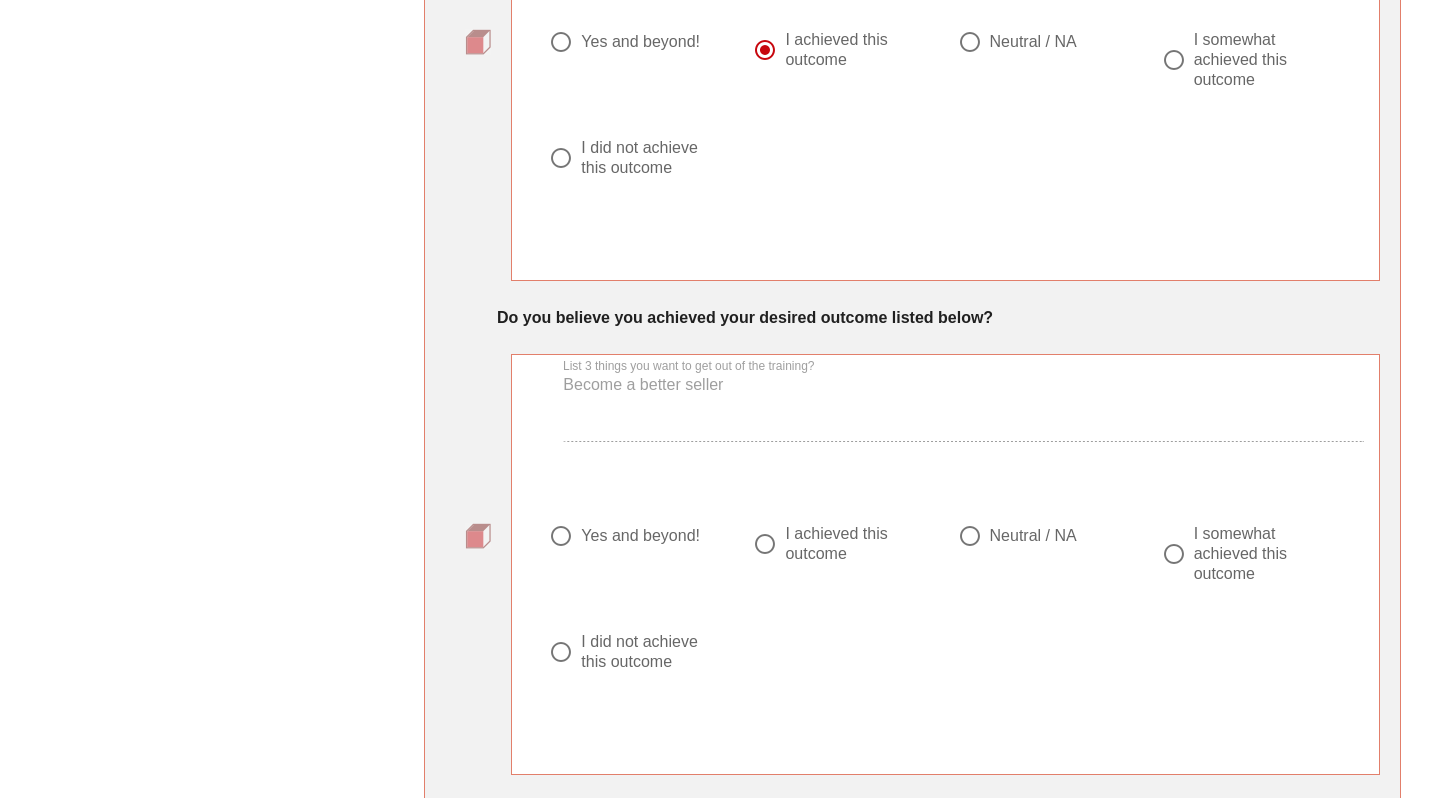 scroll, scrollTop: 1365, scrollLeft: 0, axis: vertical 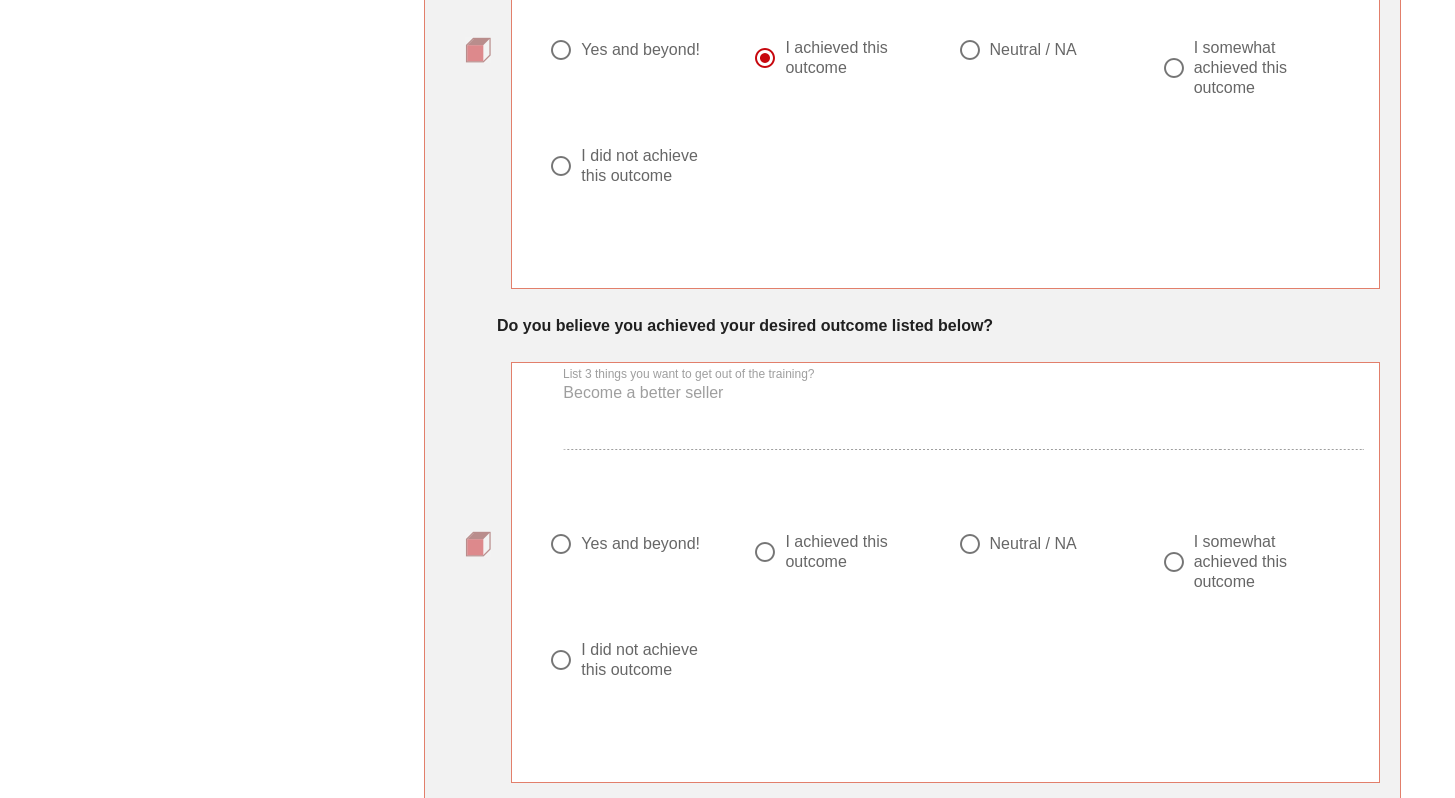 click on "I achieved this outcome" at bounding box center (851, 552) 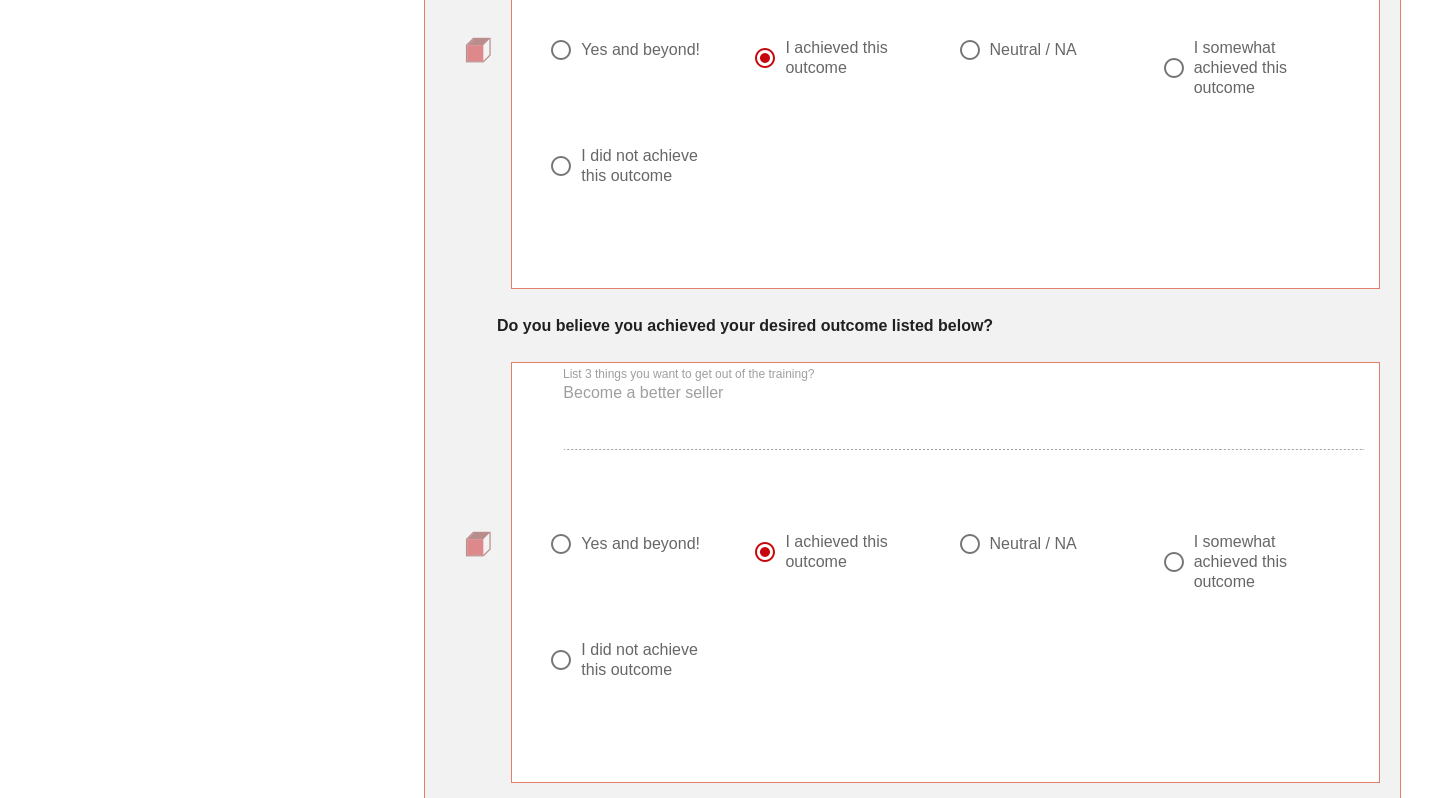 click on "Neutral / NA" at bounding box center (1033, 544) 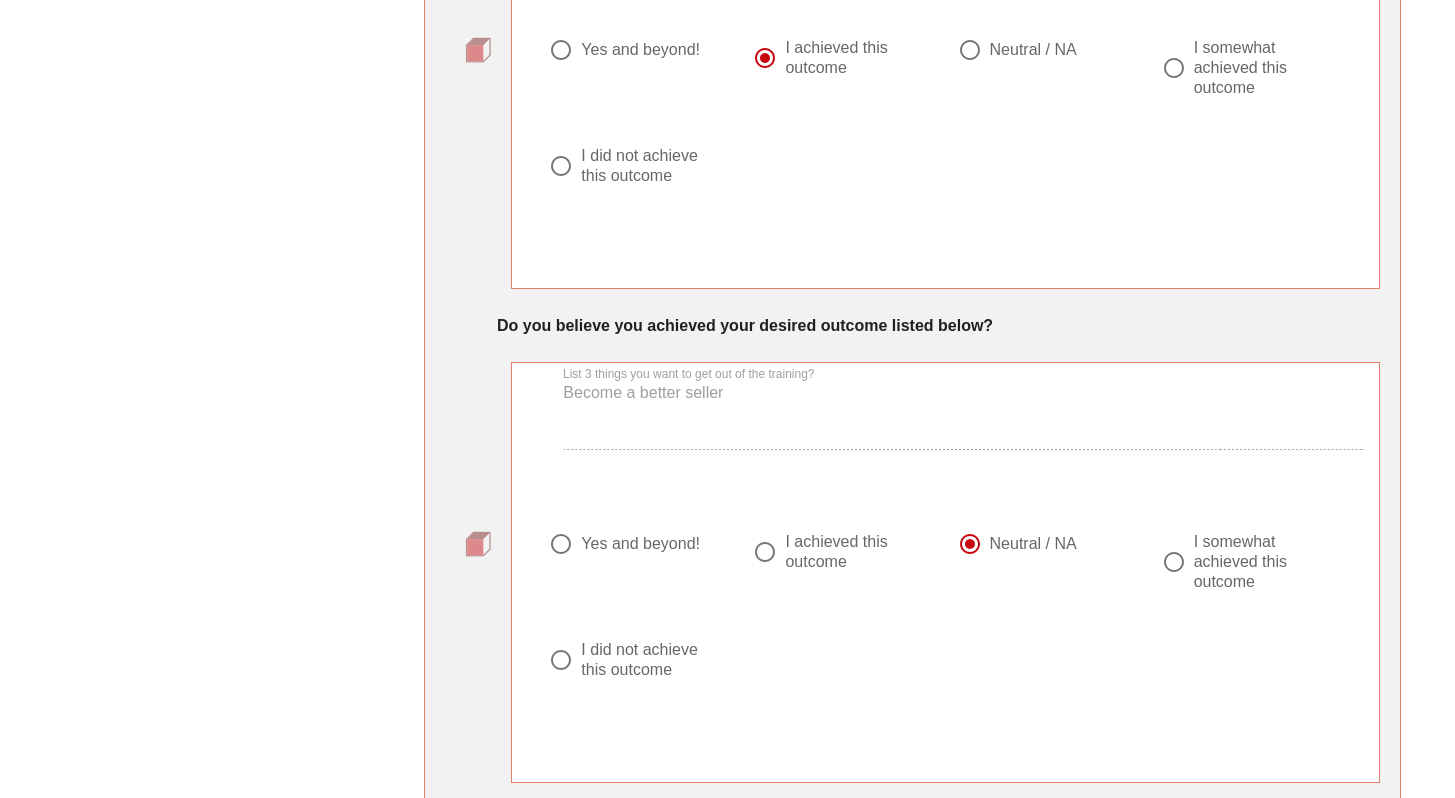 scroll, scrollTop: 1786, scrollLeft: 0, axis: vertical 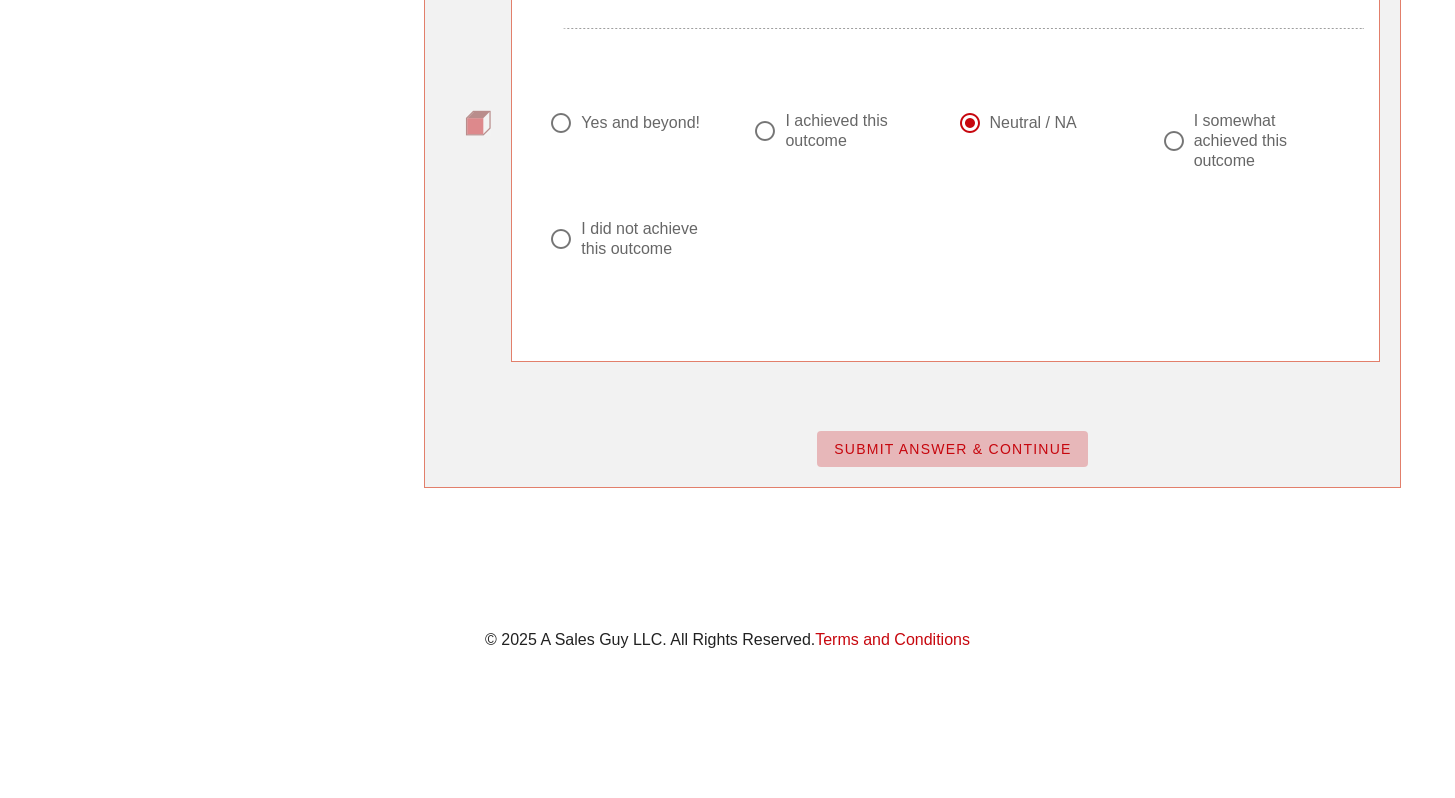 click on "SUBMIT ANSWER & CONTINUE" at bounding box center (952, 449) 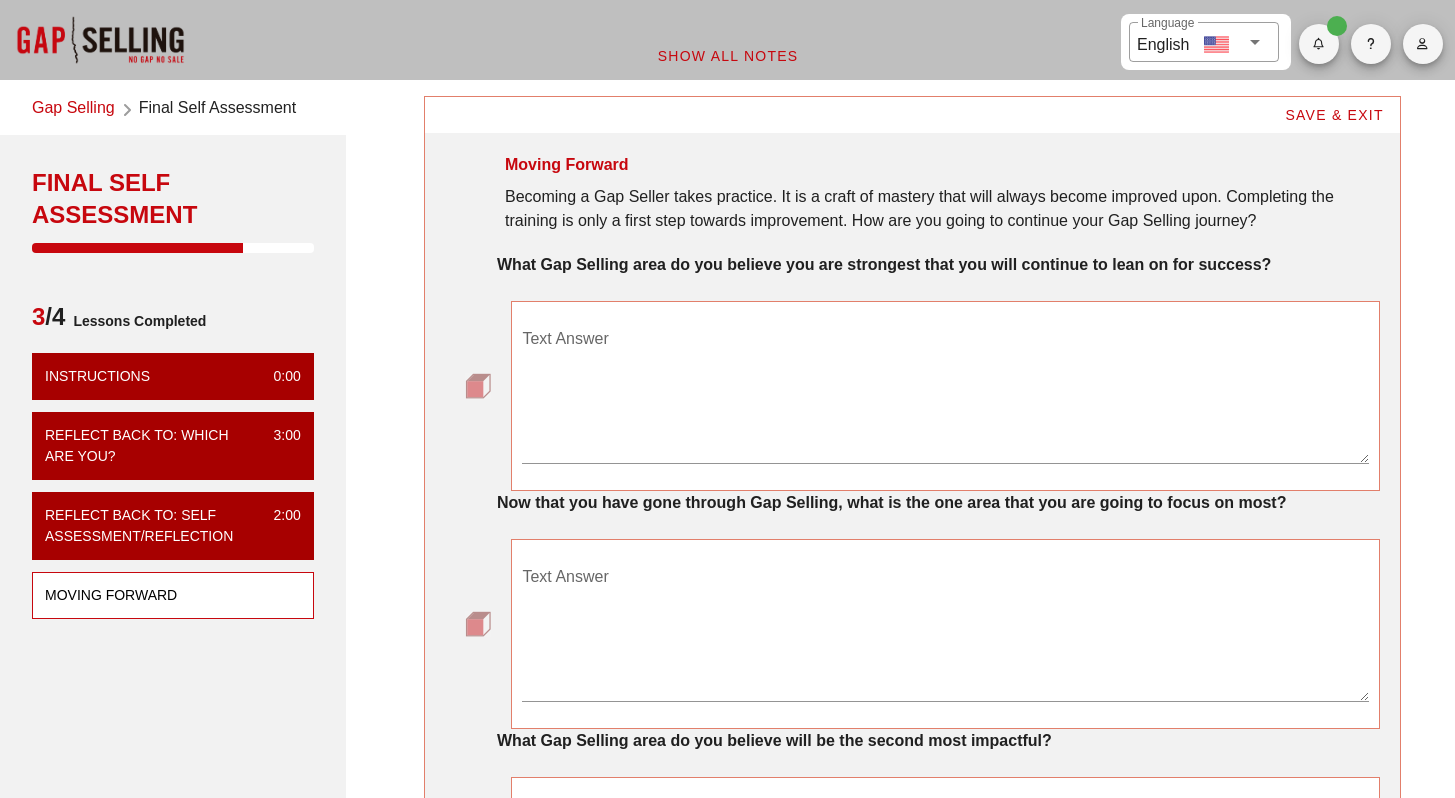 drag, startPoint x: 1020, startPoint y: 360, endPoint x: 1035, endPoint y: 354, distance: 16.155495 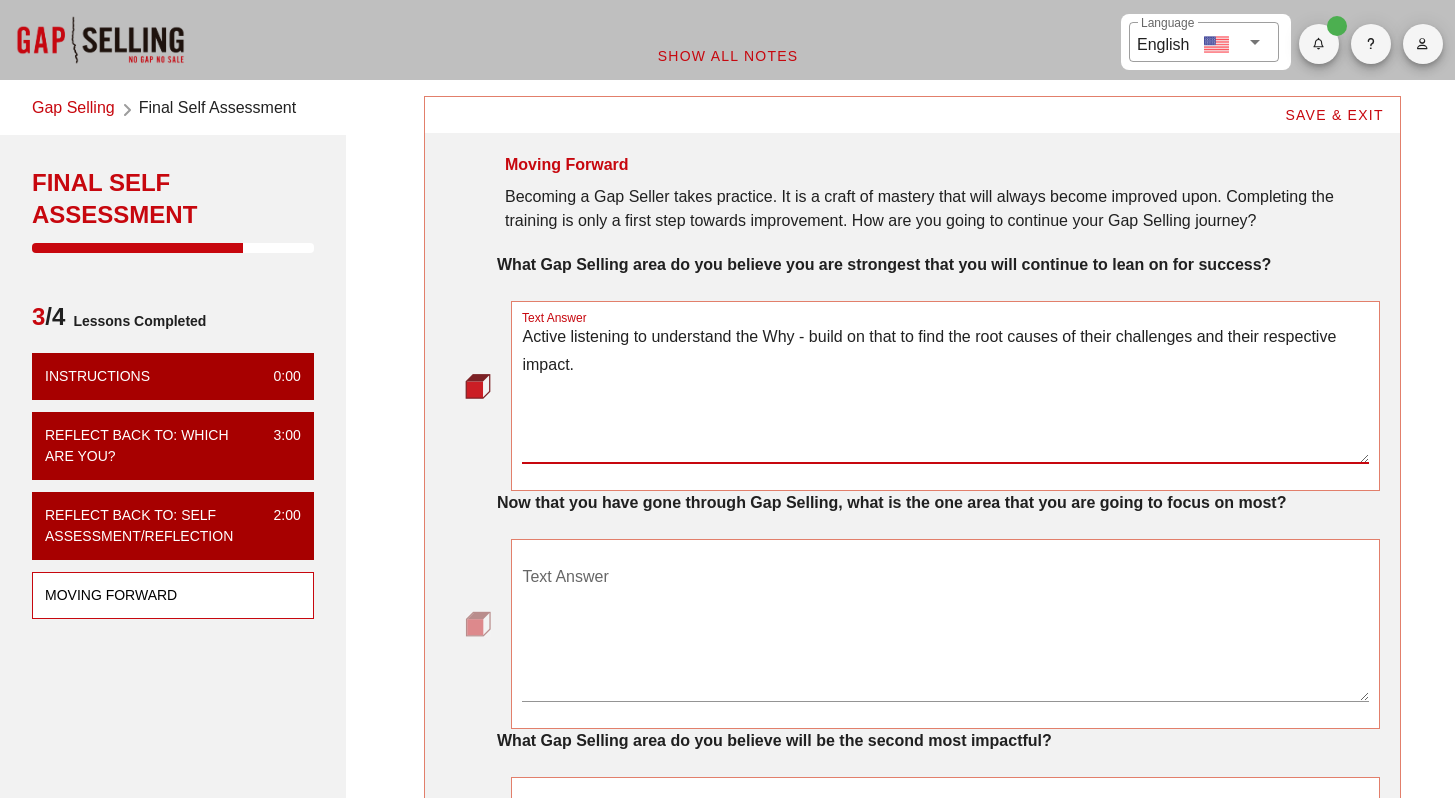 type on "Active listening to understand the Why - build on that to find the root causes of their challenges and their respective impact." 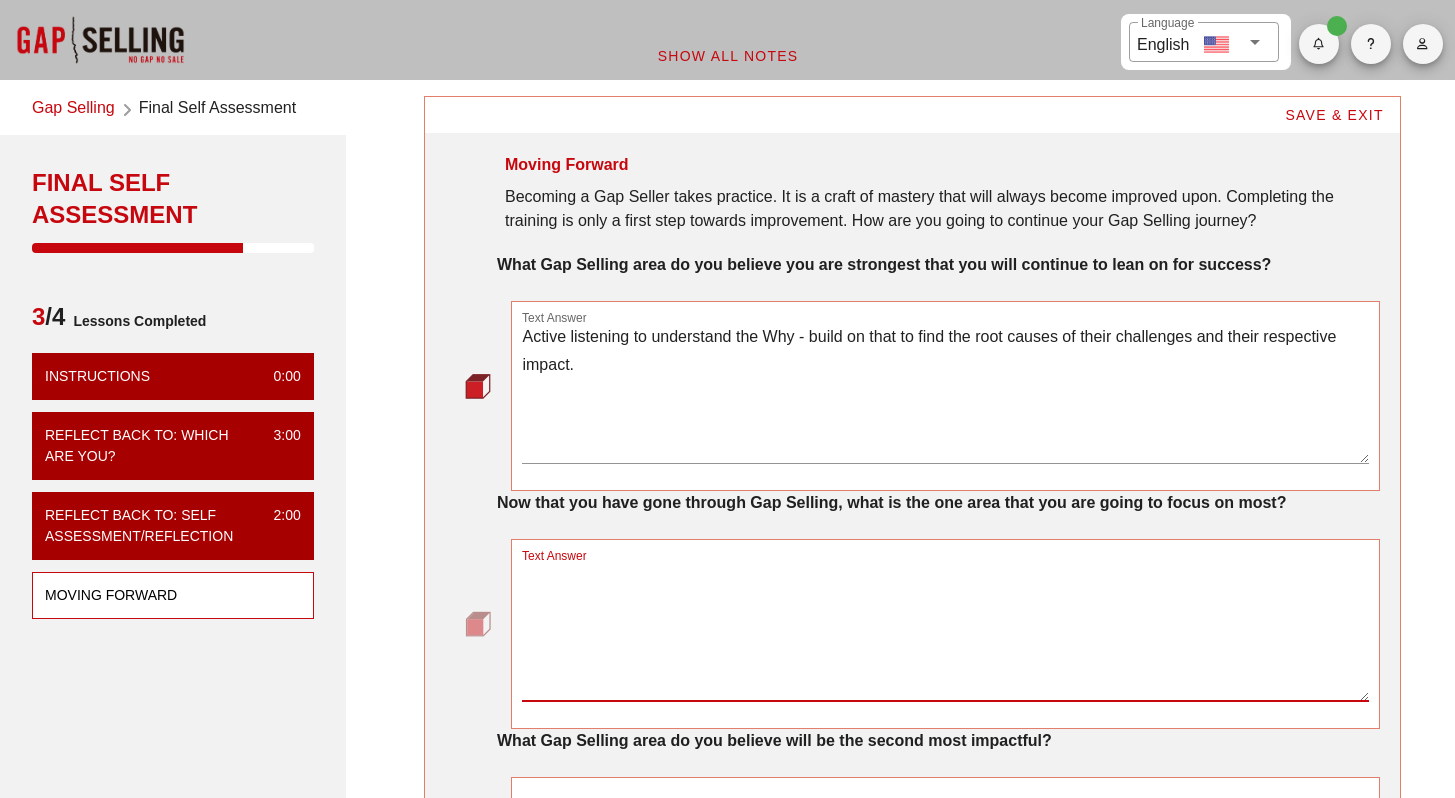 click on "Text Answer" at bounding box center (945, 631) 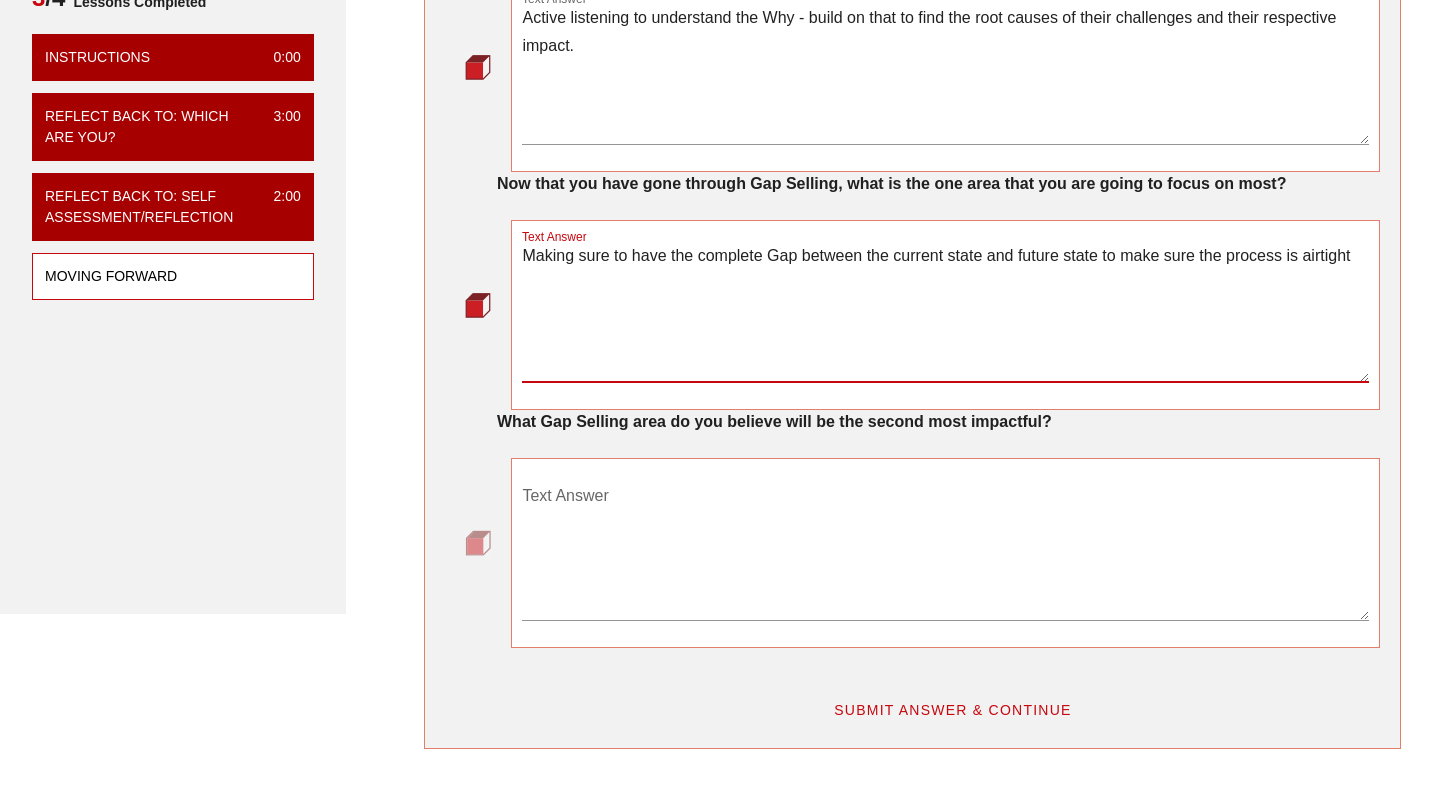 scroll, scrollTop: 343, scrollLeft: 0, axis: vertical 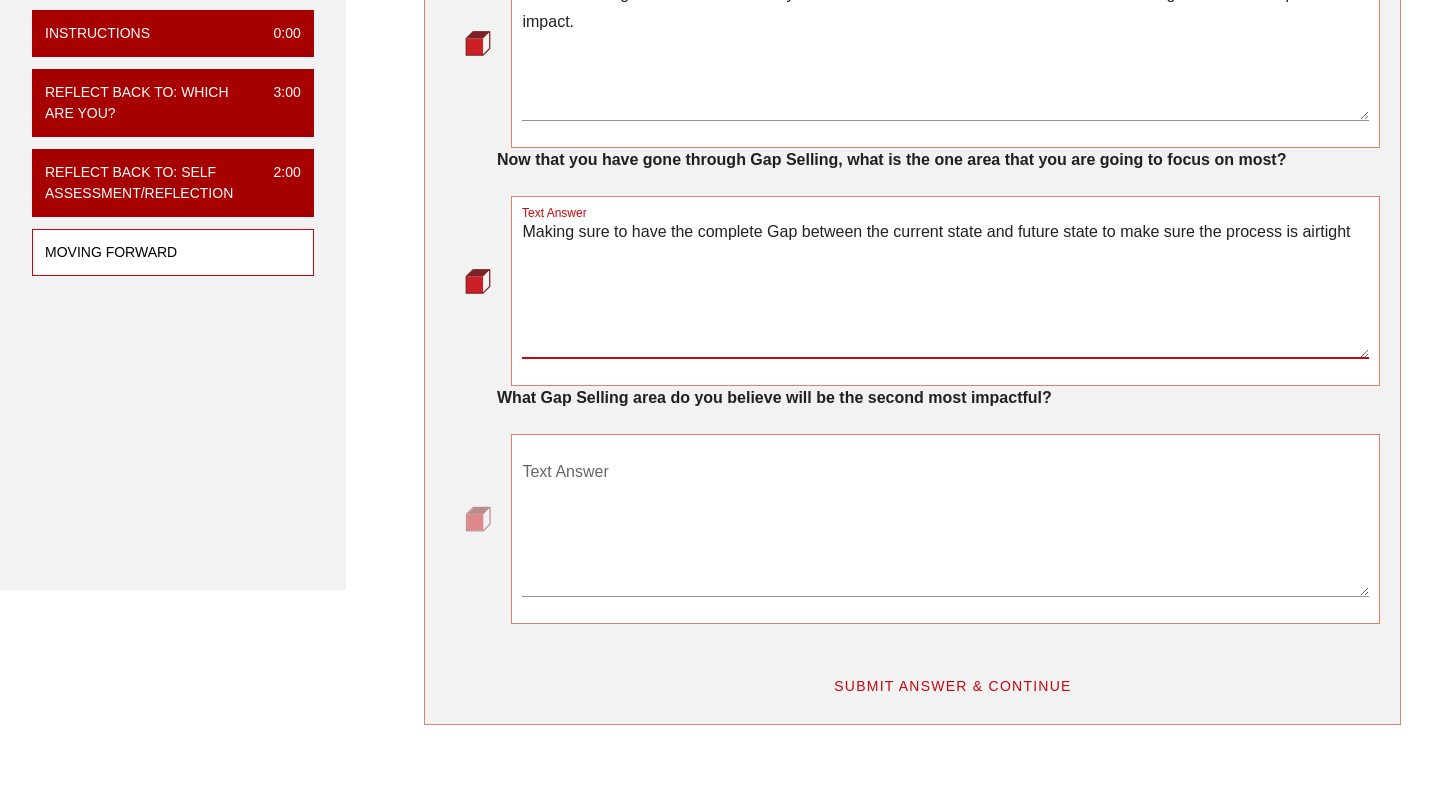 type on "Making sure to have the complete Gap between the current state and future state to make sure the process is airtight" 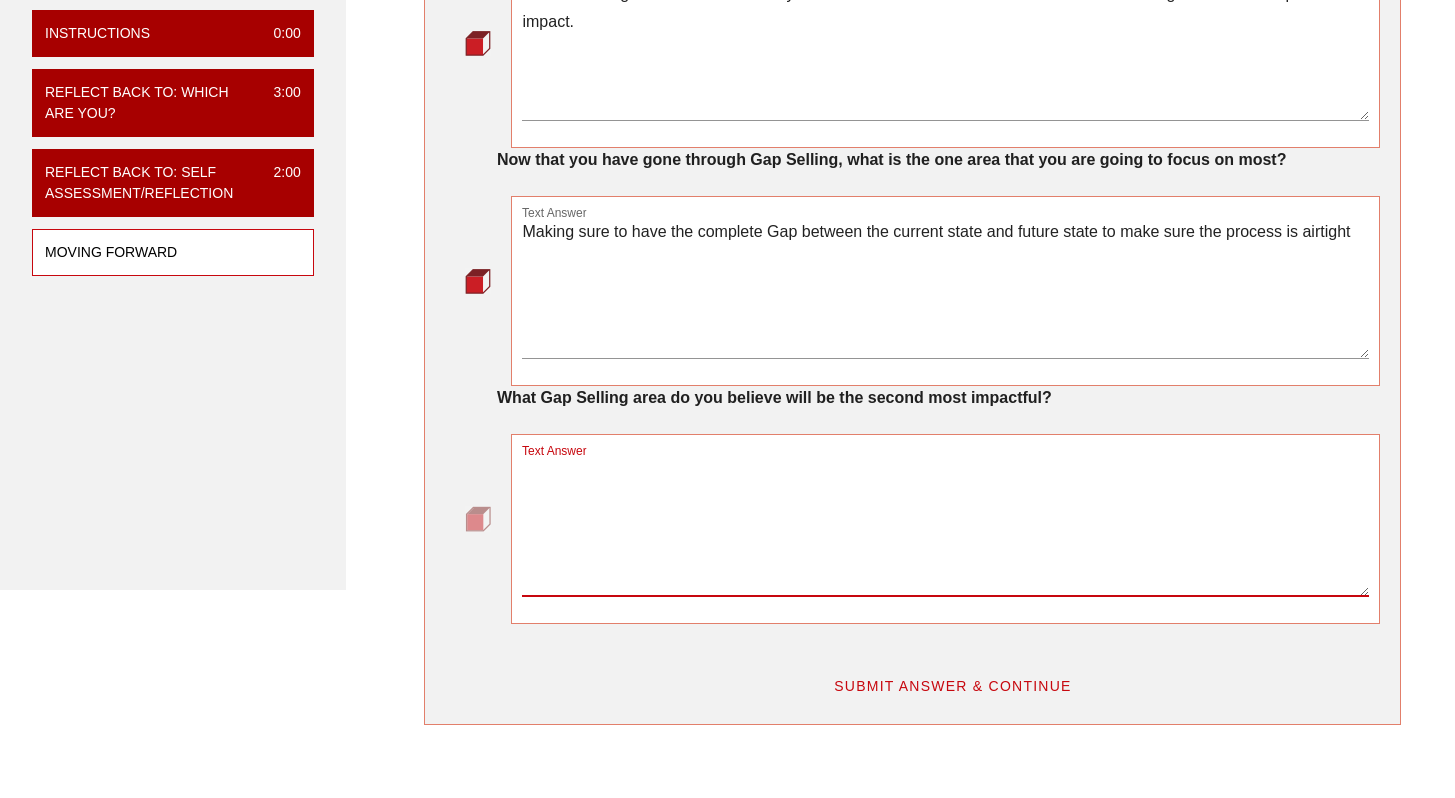 click on "Text Answer" at bounding box center (945, 526) 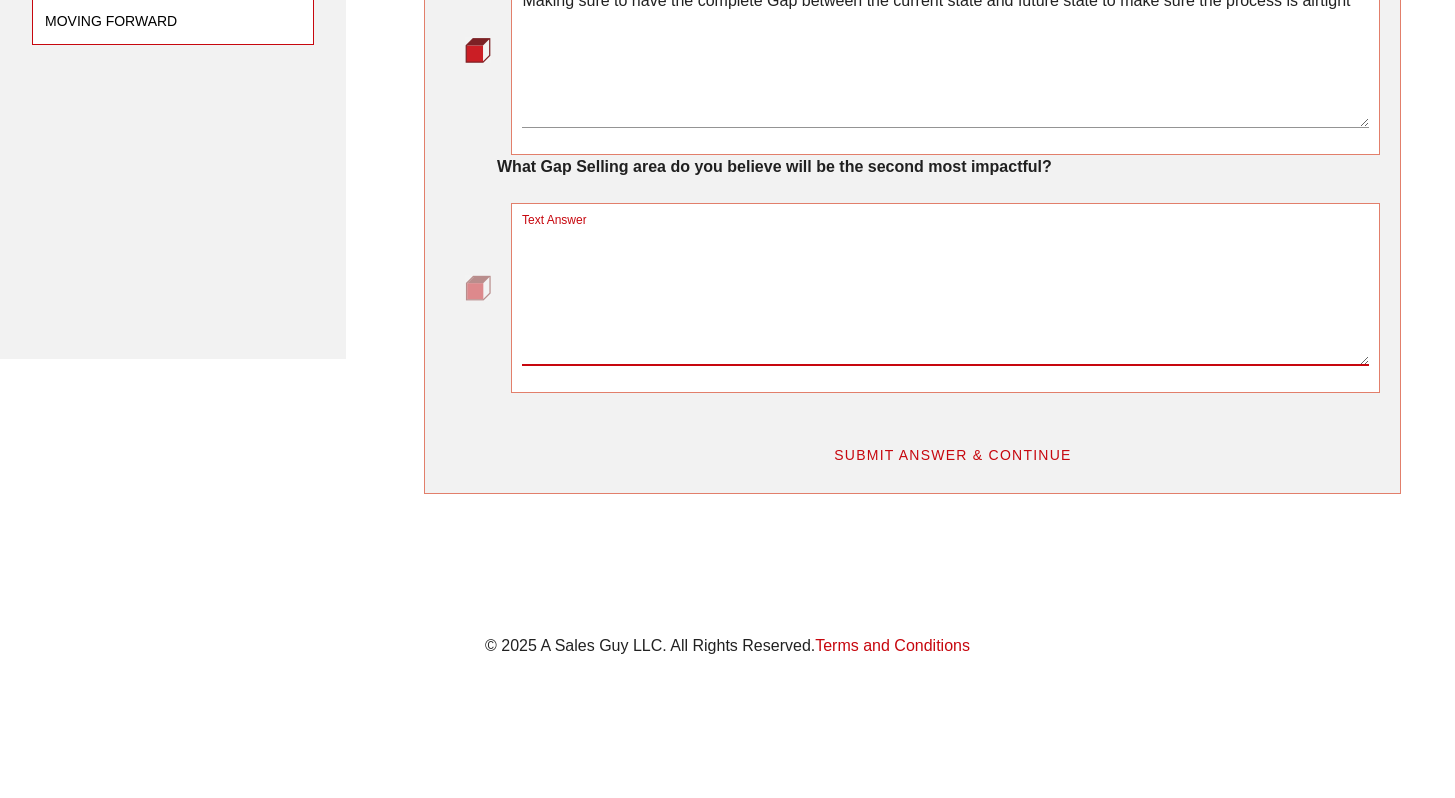 scroll, scrollTop: 574, scrollLeft: 0, axis: vertical 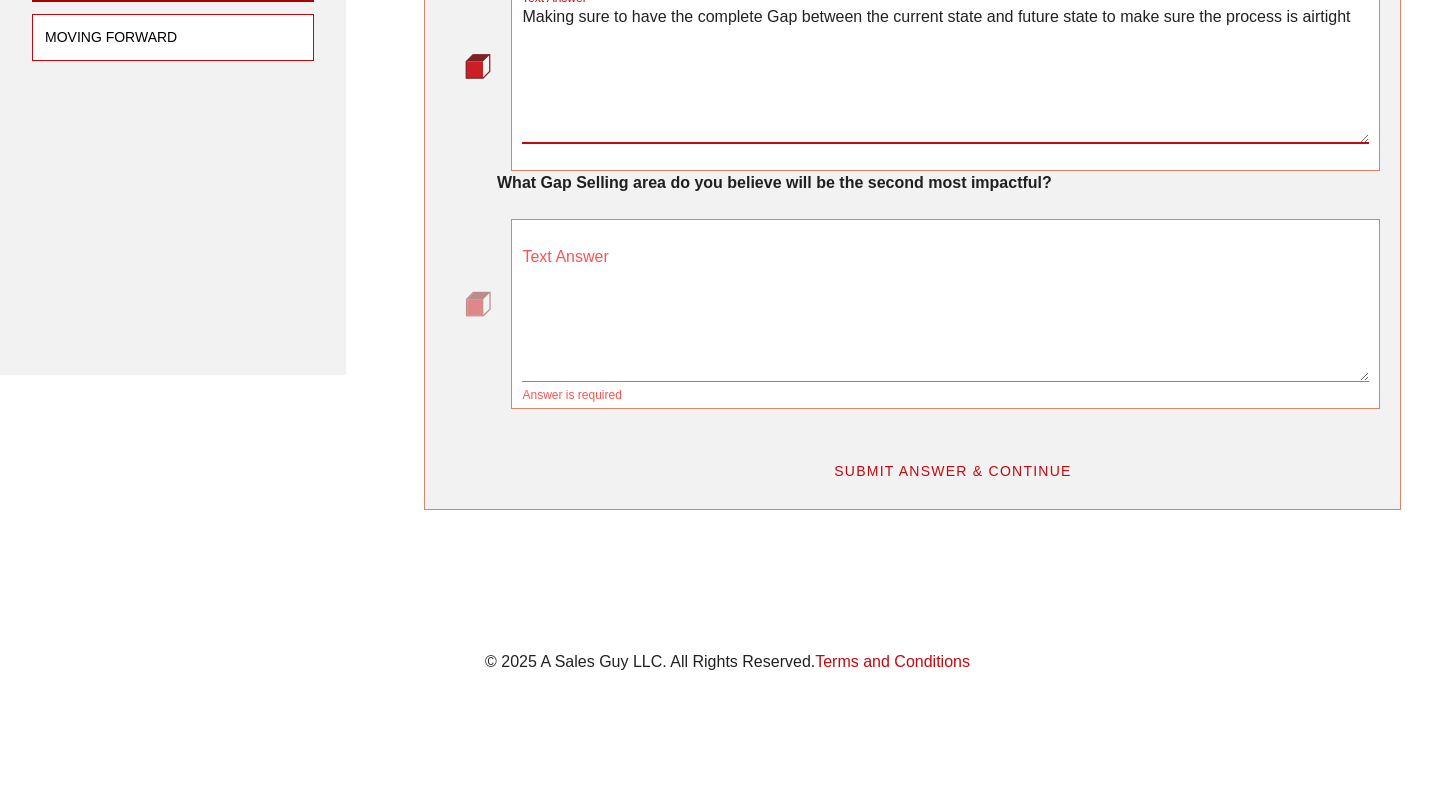 drag, startPoint x: 909, startPoint y: 43, endPoint x: 1114, endPoint y: 35, distance: 205.15604 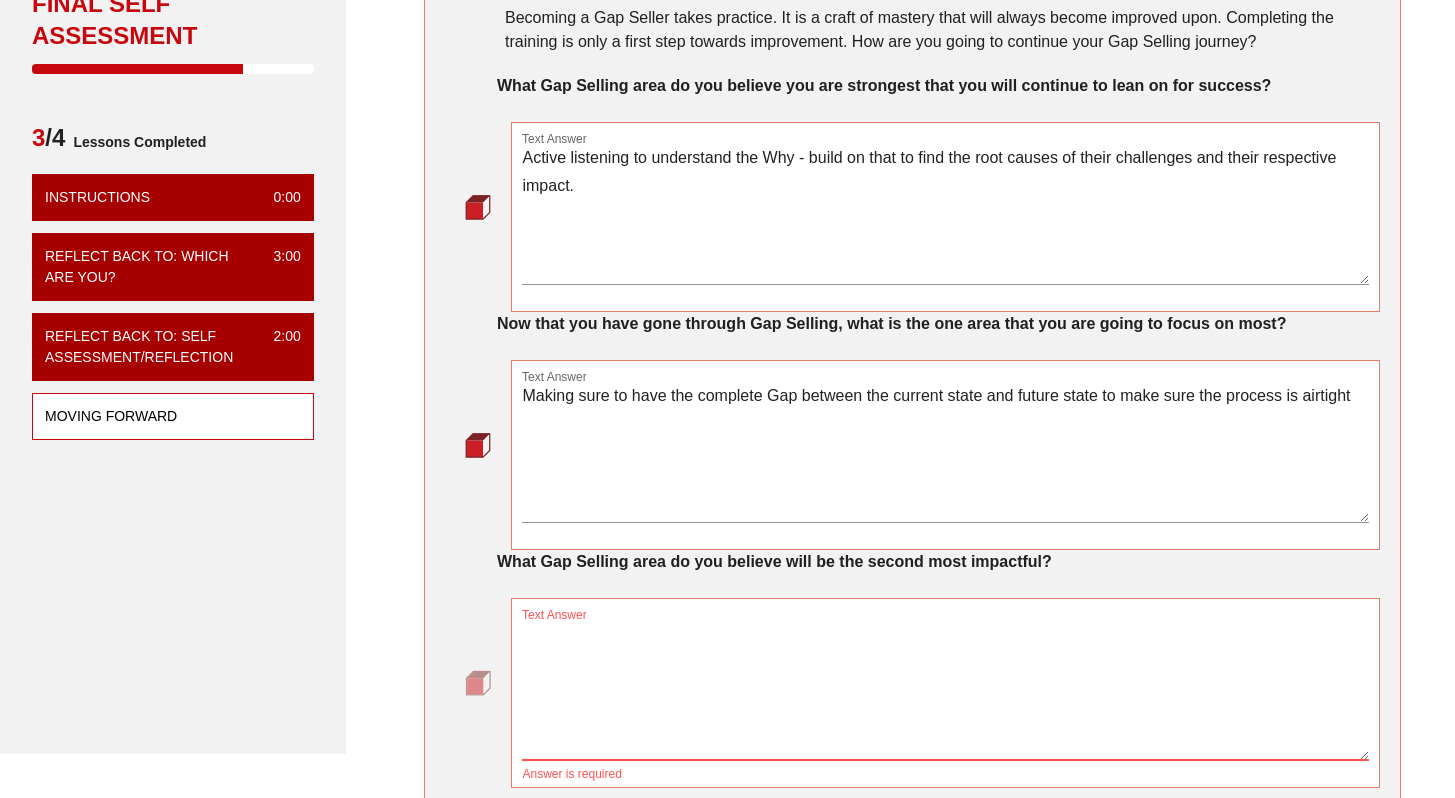 scroll, scrollTop: 96, scrollLeft: 0, axis: vertical 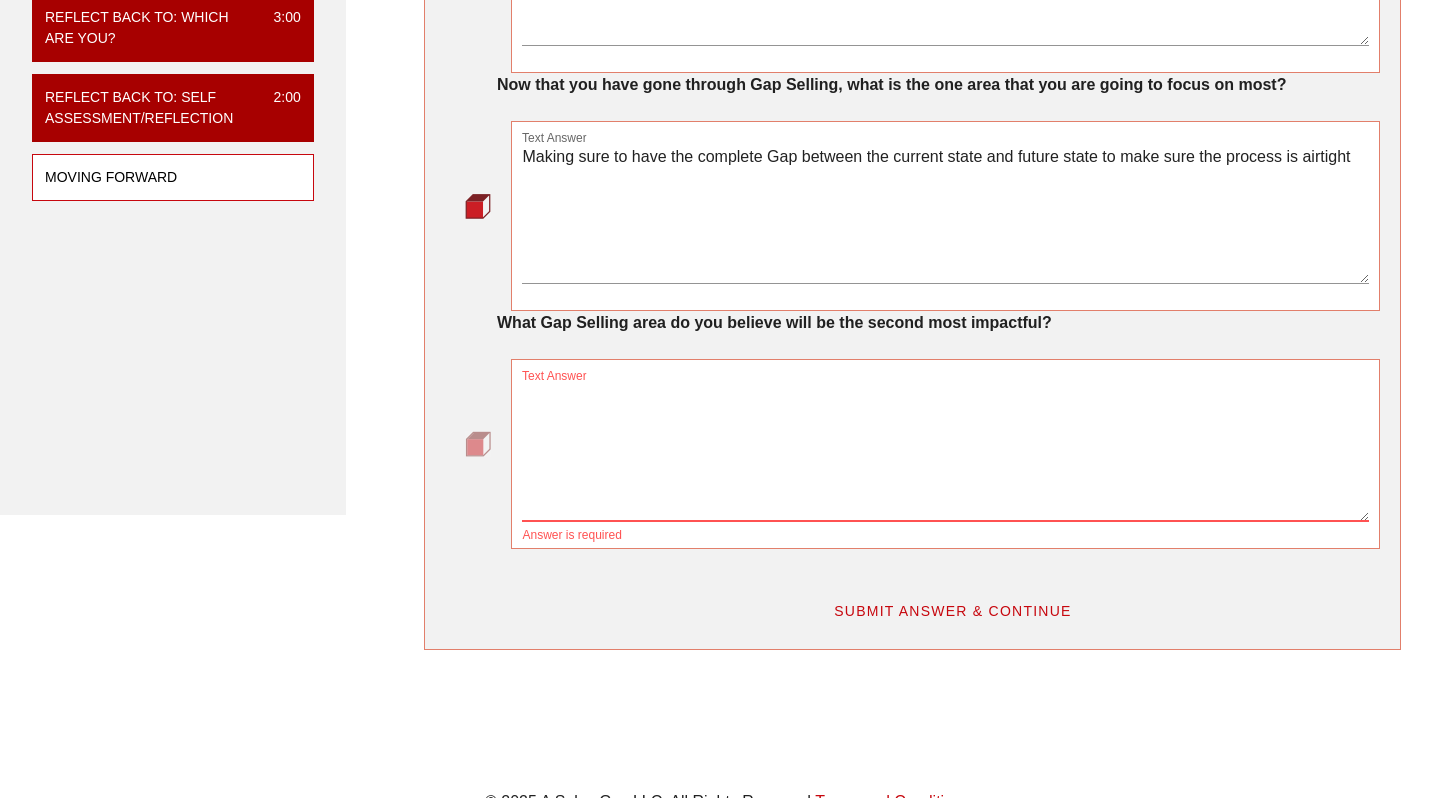 click on "Text Answer" at bounding box center (945, 451) 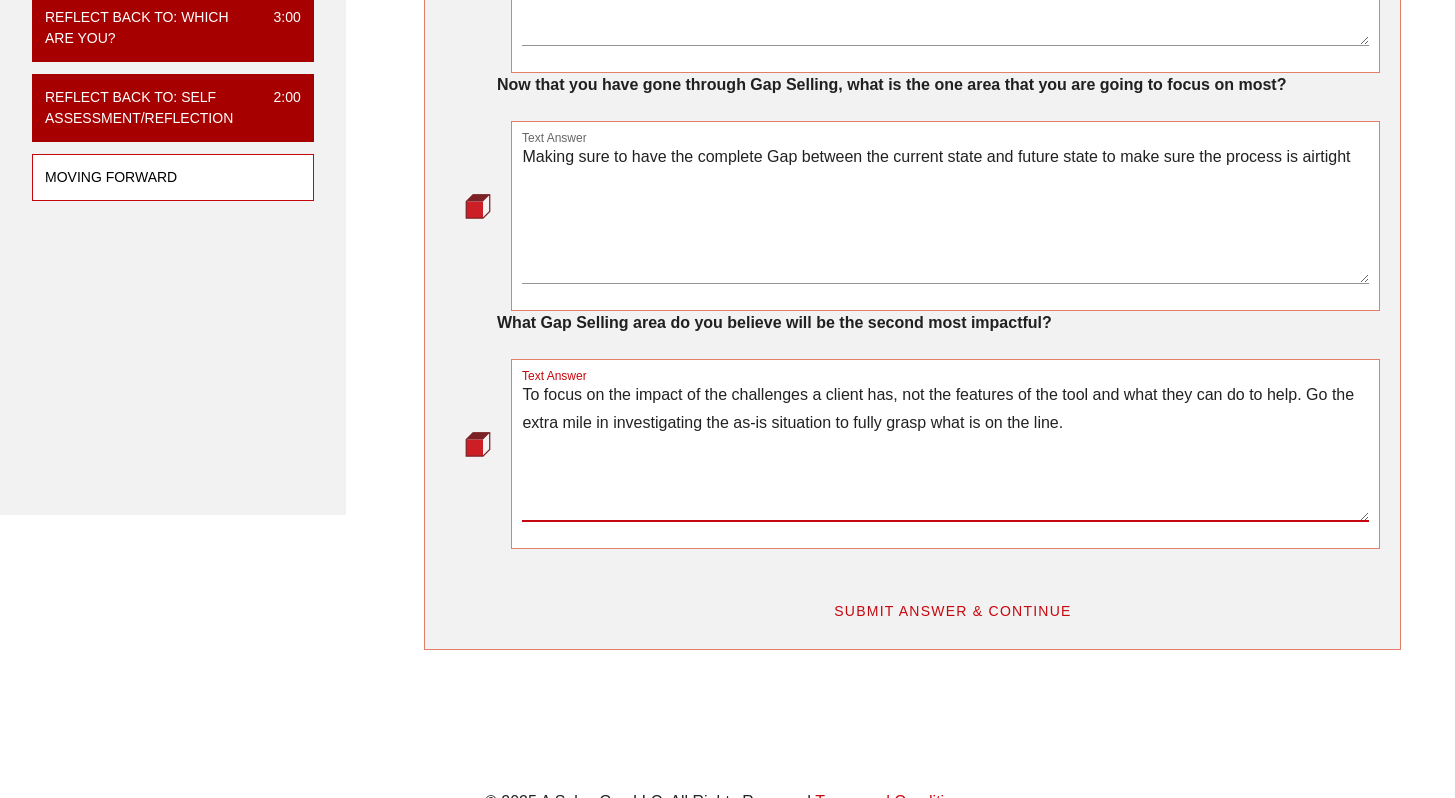 type on "To focus on the impact of the challenges a client has, not the features of the tool and what they can do to help. Go the extra mile in investigating the as-is situation to fully grasp what is on the line." 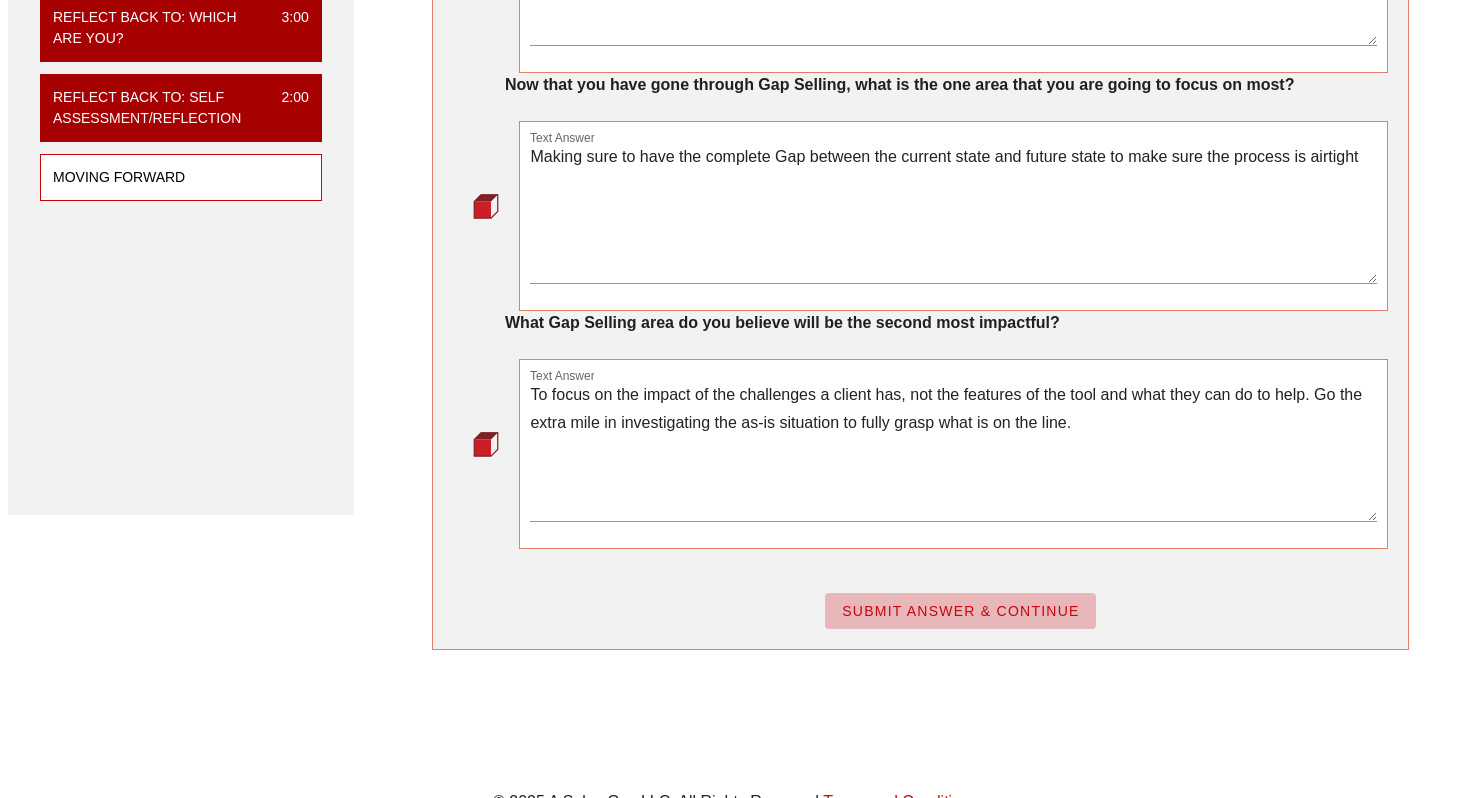 scroll, scrollTop: 0, scrollLeft: 0, axis: both 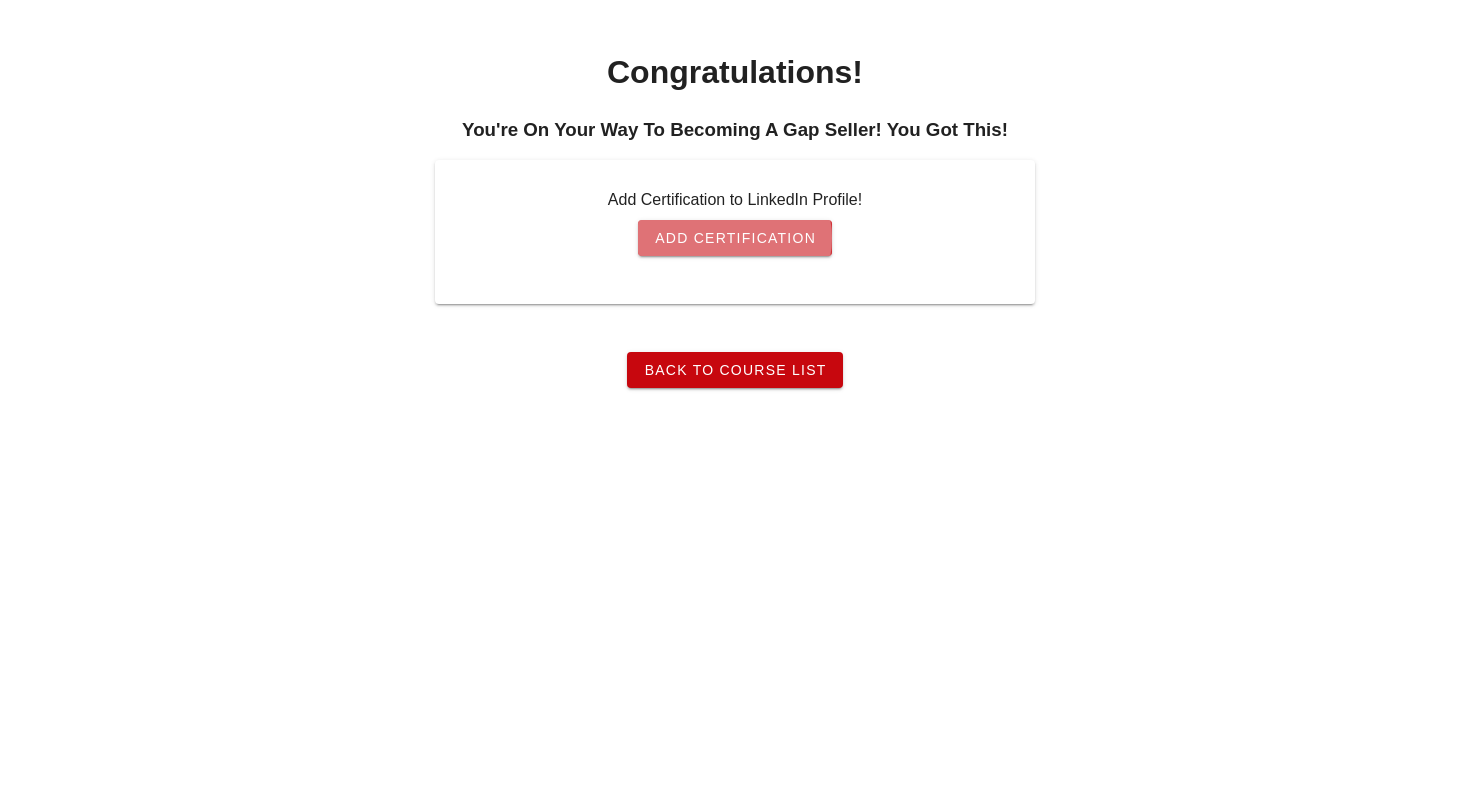 click on "Add Certification" at bounding box center (735, 238) 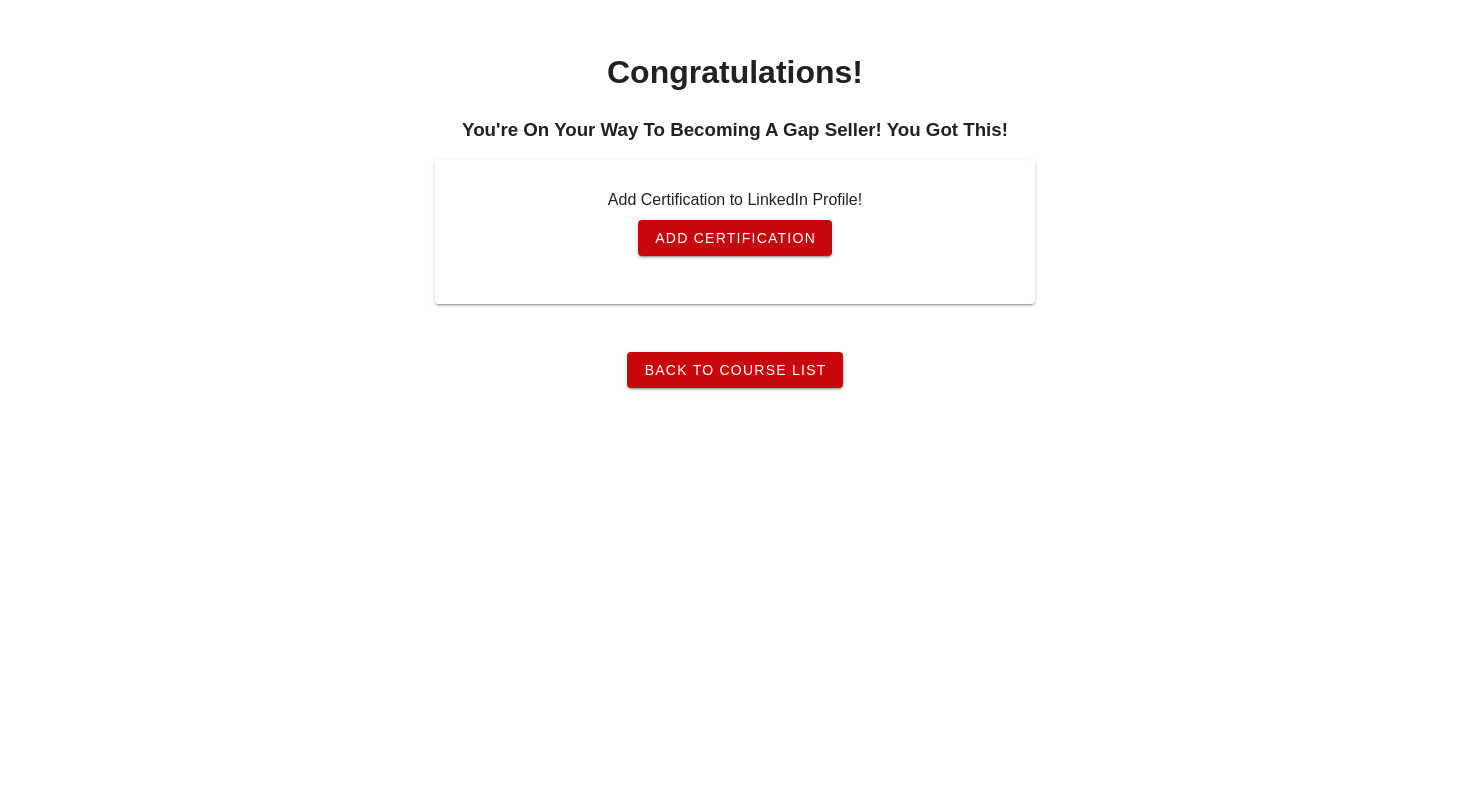 click on "Back To Course List" at bounding box center [734, 370] 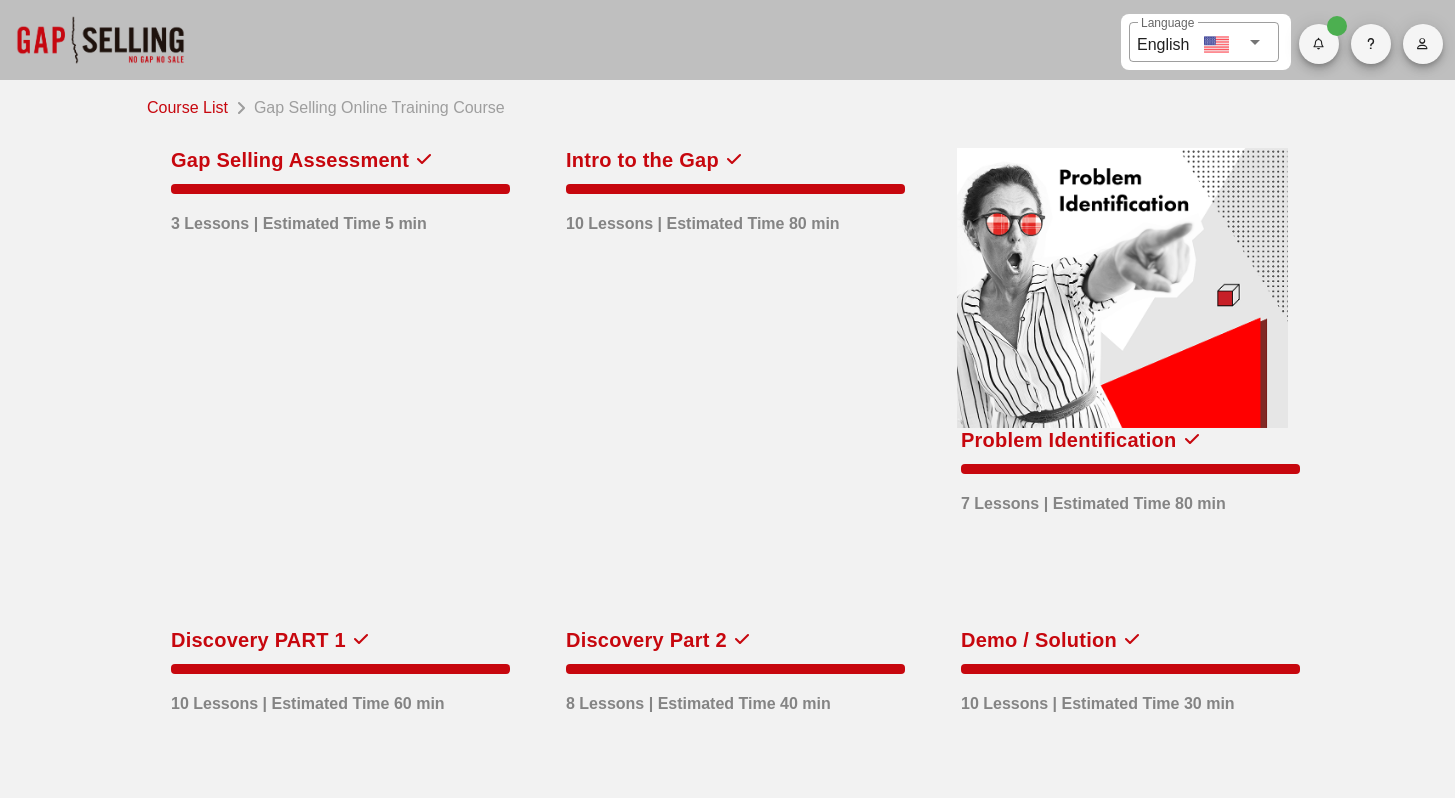 scroll, scrollTop: 0, scrollLeft: 0, axis: both 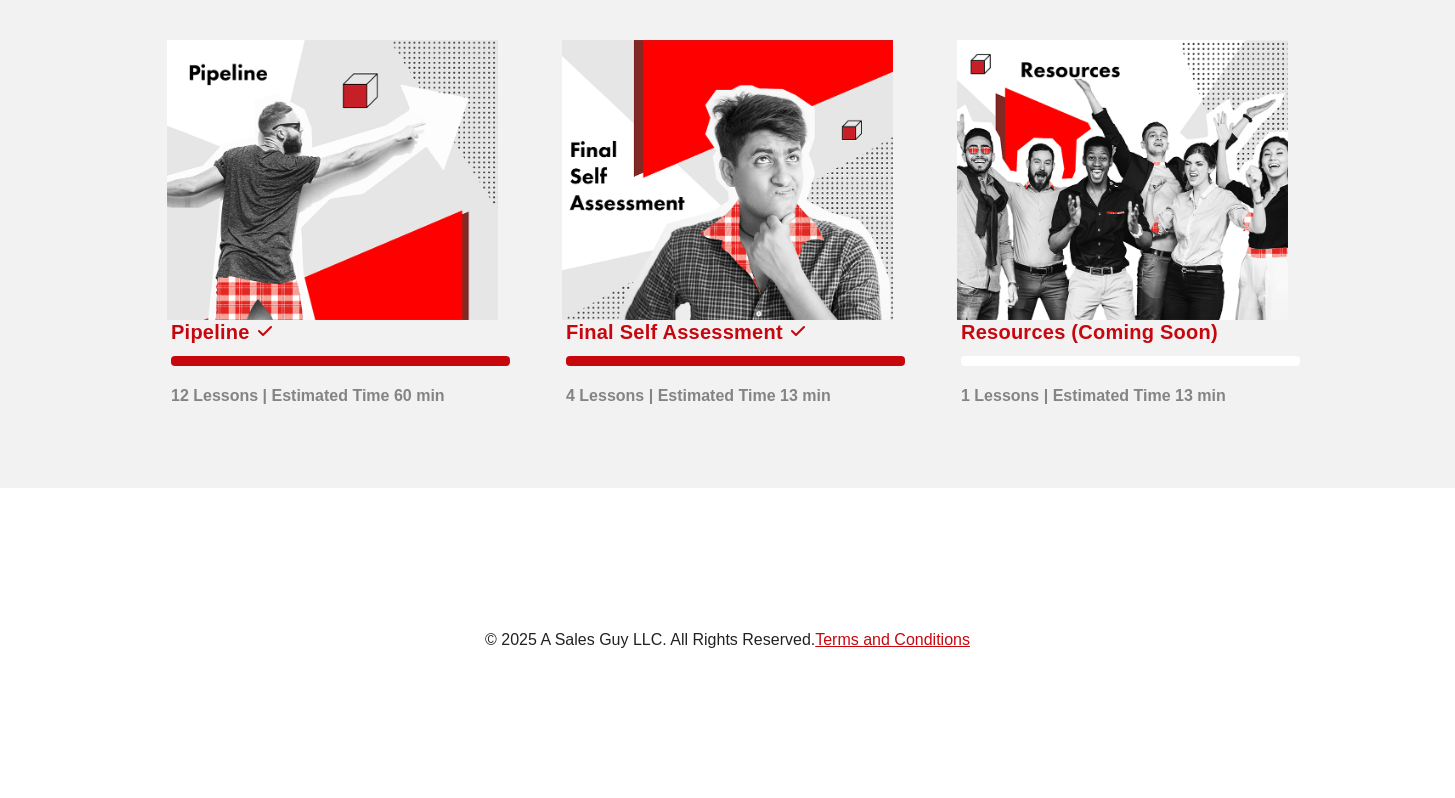 click at bounding box center [1122, 180] 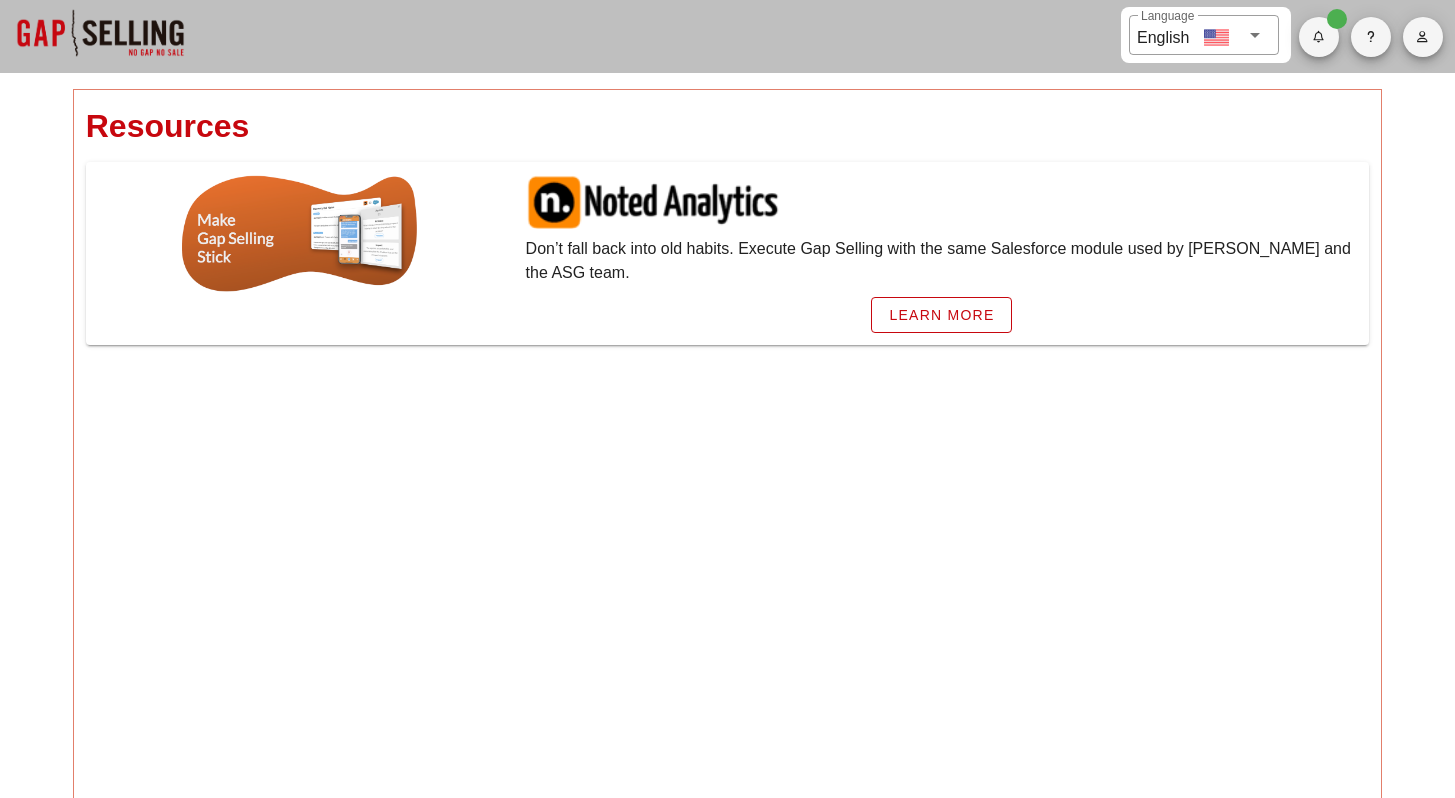 scroll, scrollTop: 8, scrollLeft: 0, axis: vertical 